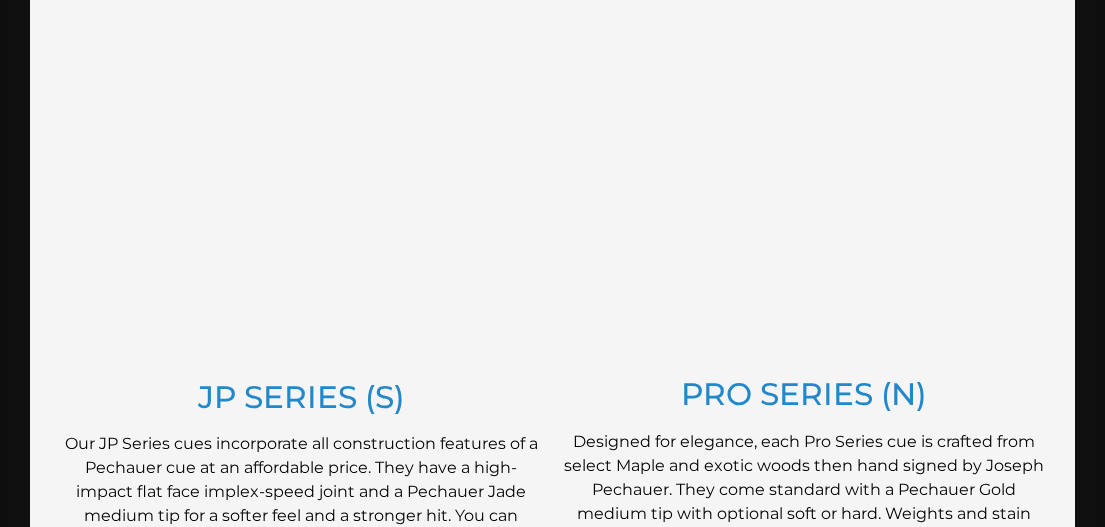 scroll, scrollTop: 1043, scrollLeft: 0, axis: vertical 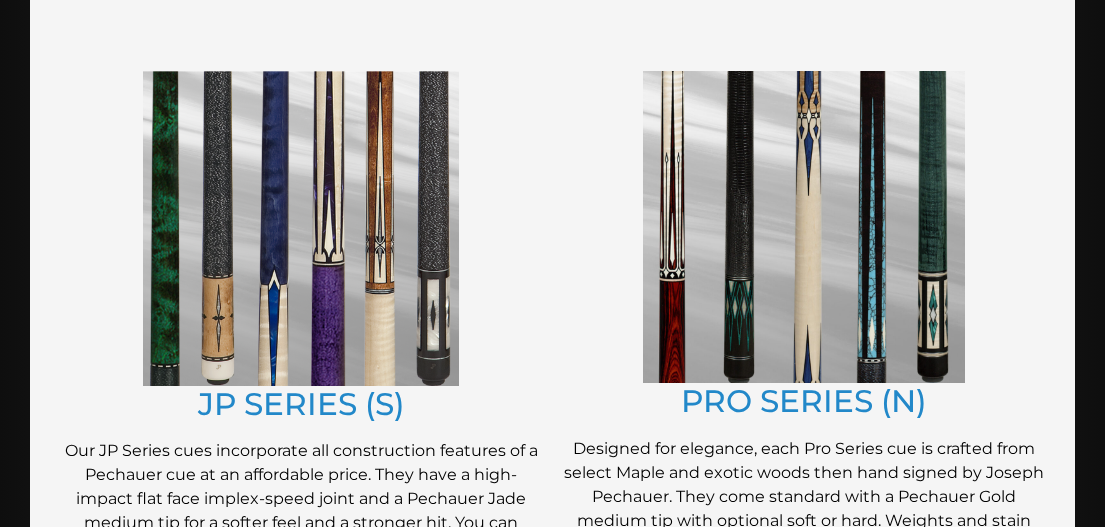 click at bounding box center (301, 228) 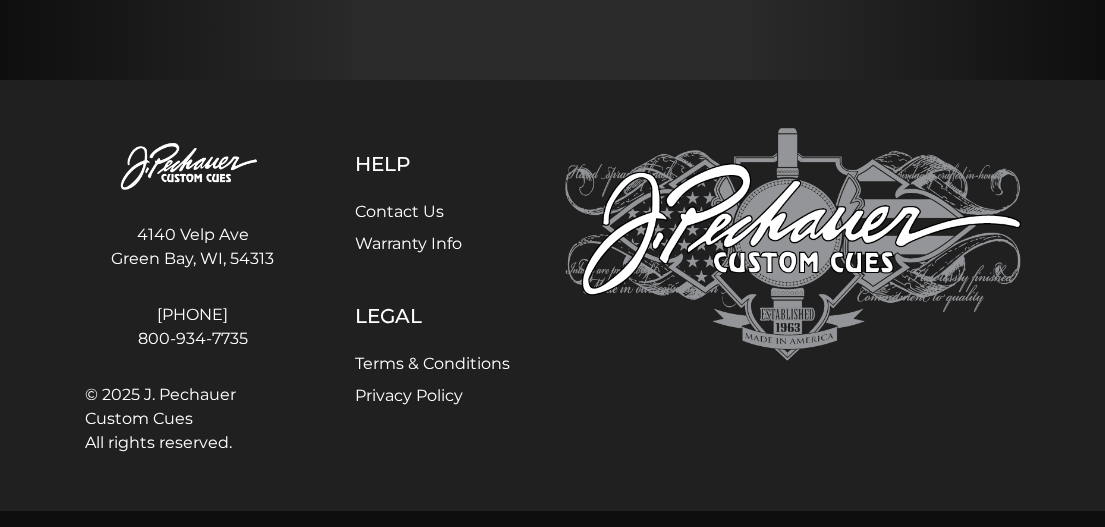 scroll, scrollTop: 0, scrollLeft: 0, axis: both 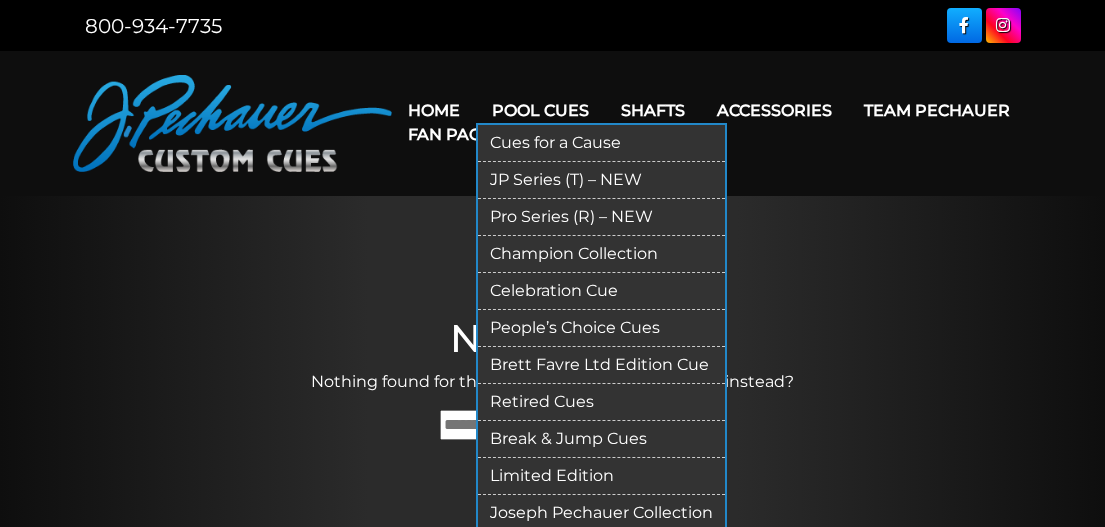 click on "Pro Series (R) – NEW" at bounding box center [601, 217] 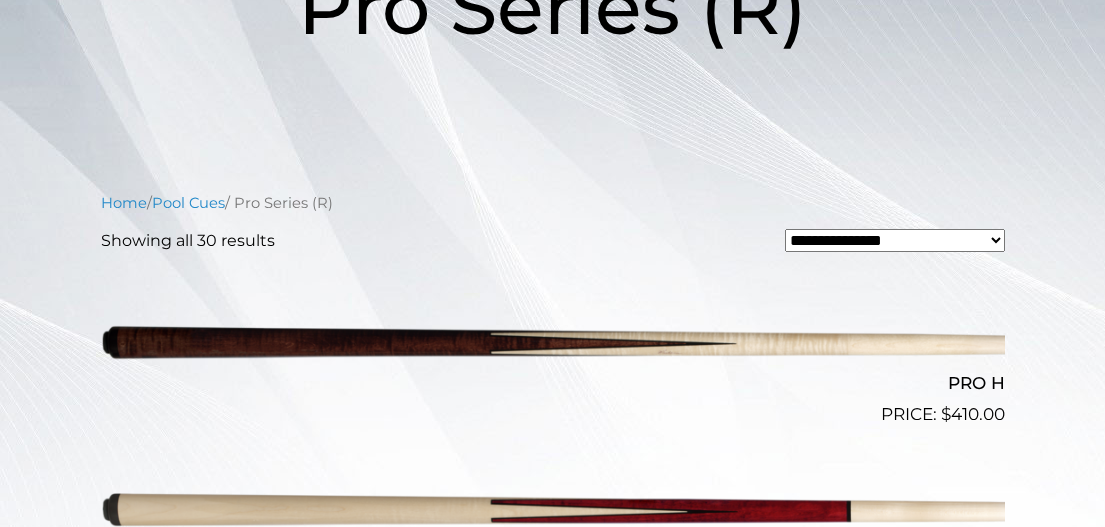 scroll, scrollTop: 0, scrollLeft: 0, axis: both 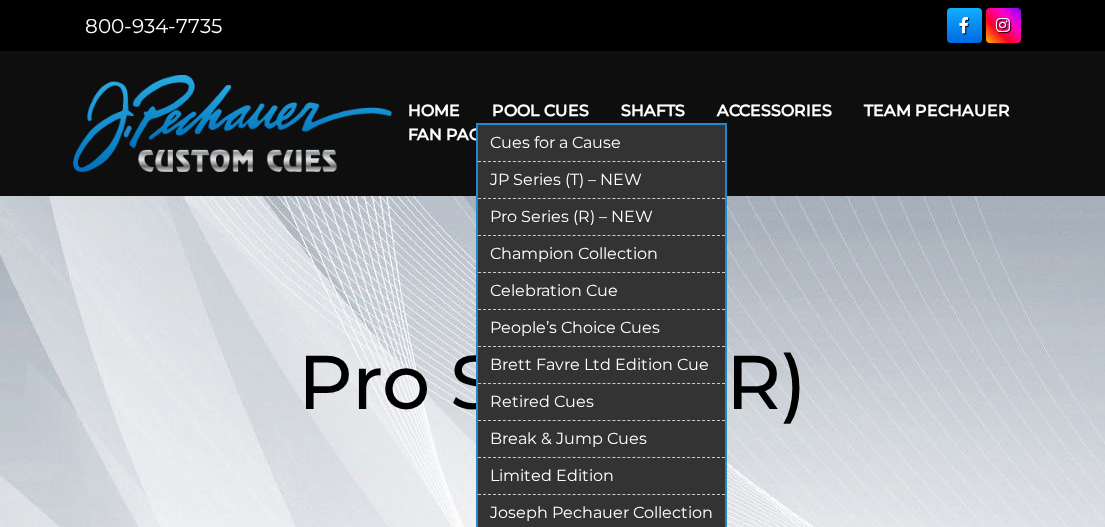 click on "JP Series (T) – NEW" at bounding box center (601, 180) 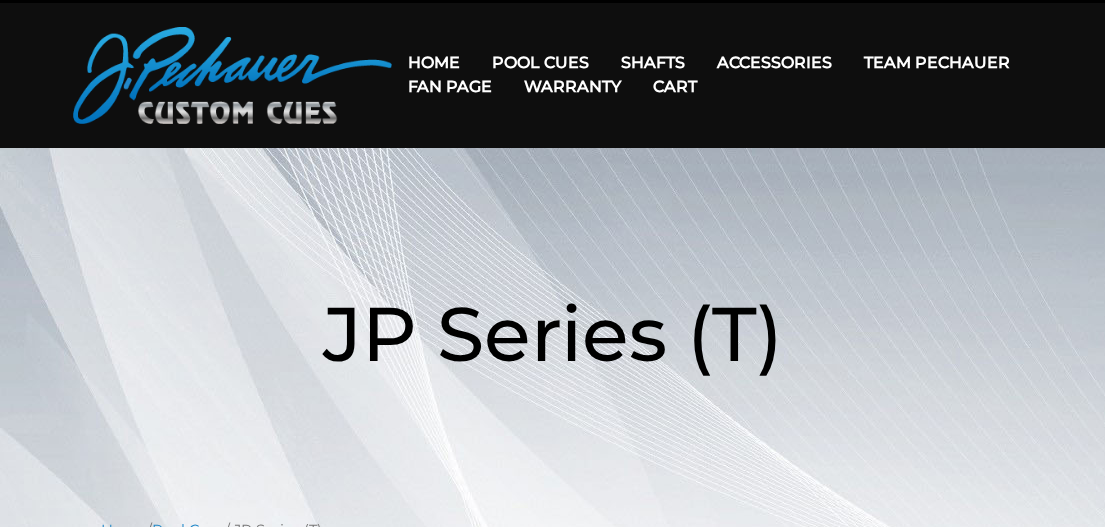 scroll, scrollTop: 0, scrollLeft: 0, axis: both 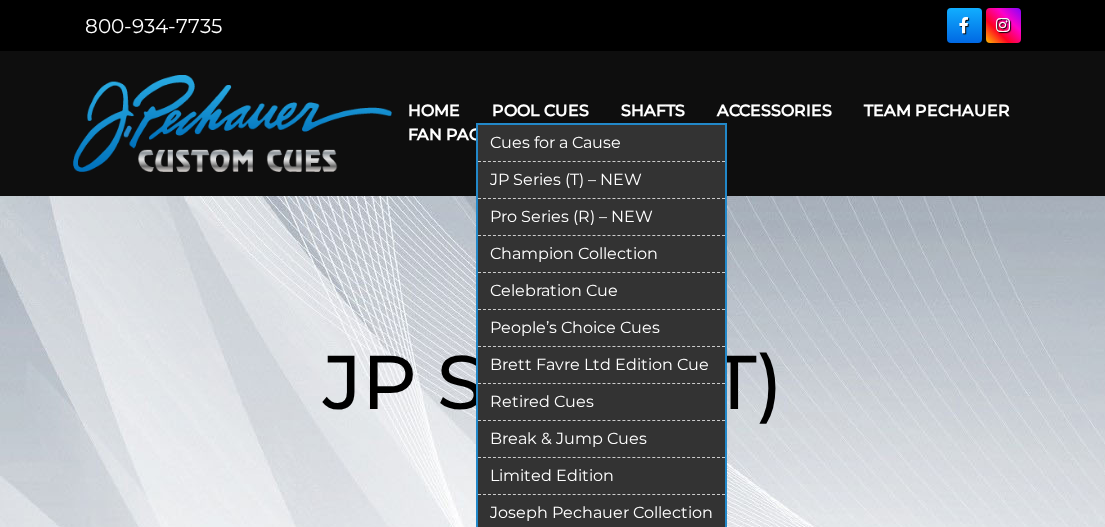 click on "Champion Collection" at bounding box center (601, 254) 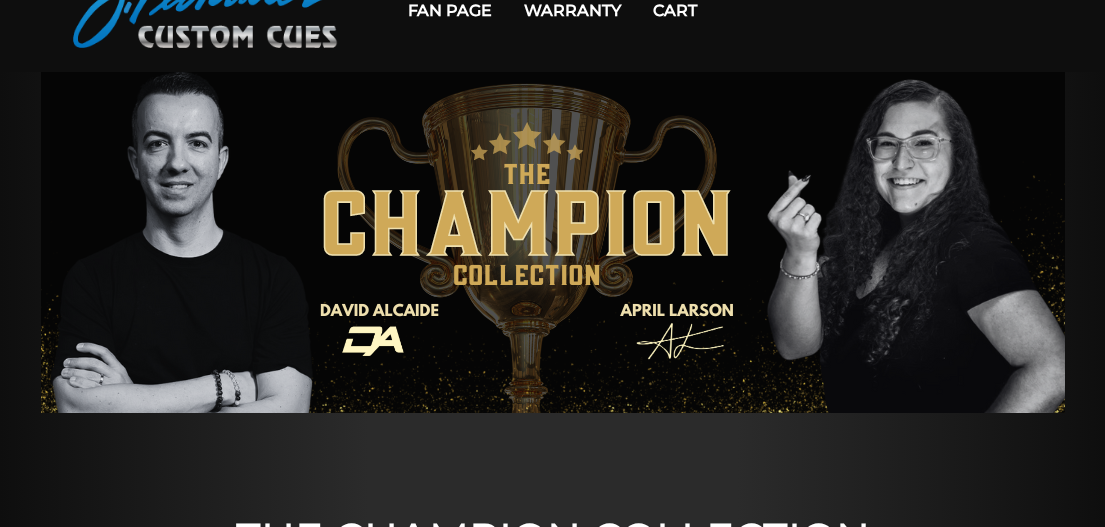 scroll, scrollTop: 0, scrollLeft: 0, axis: both 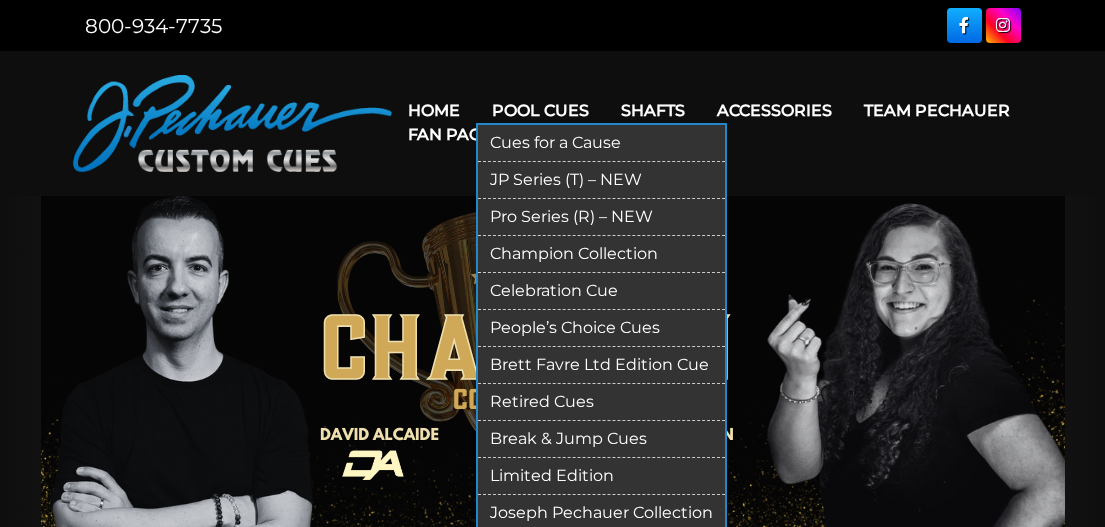 click on "Limited Edition" at bounding box center [601, 476] 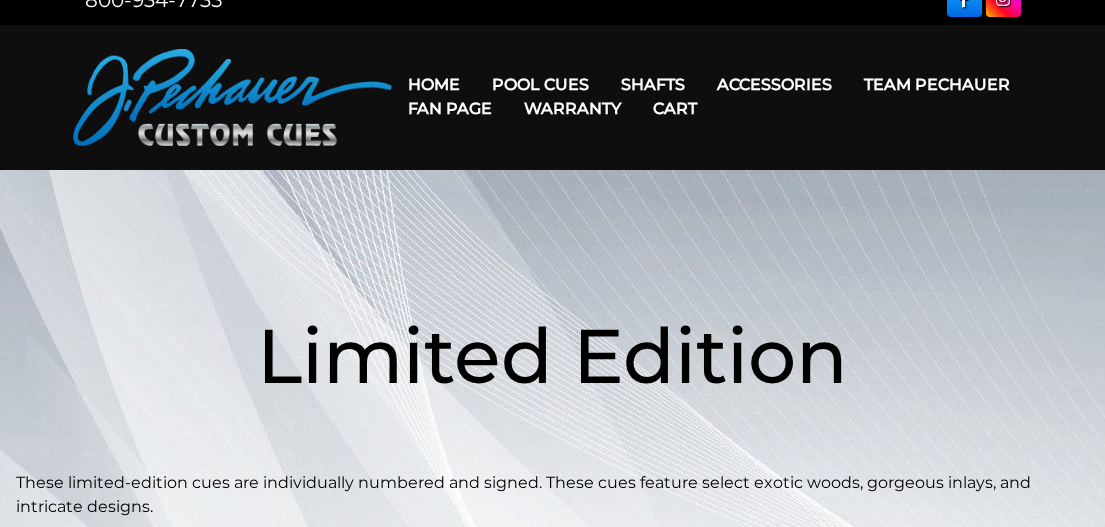 scroll, scrollTop: 0, scrollLeft: 0, axis: both 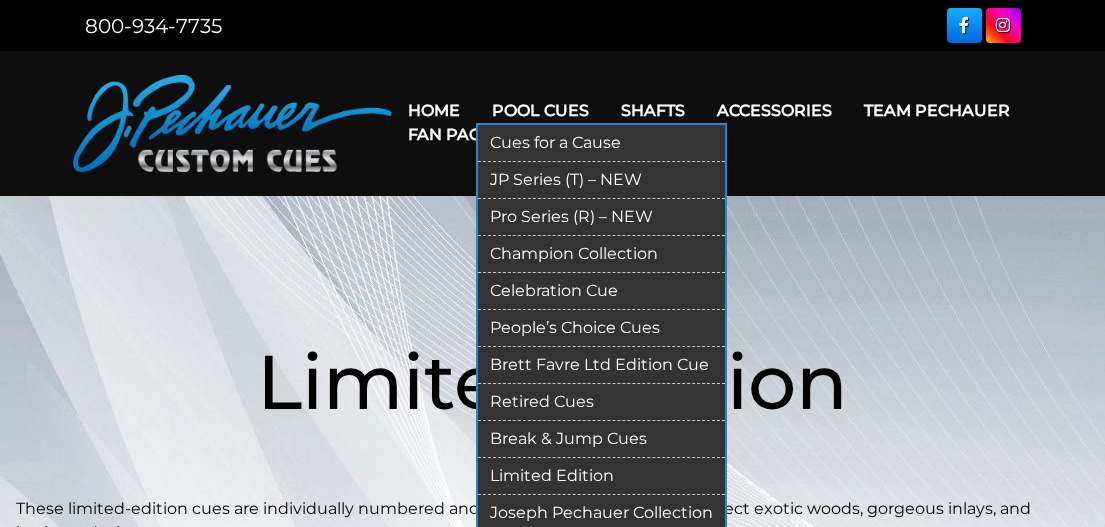 click on "Pool Cues" at bounding box center [540, 110] 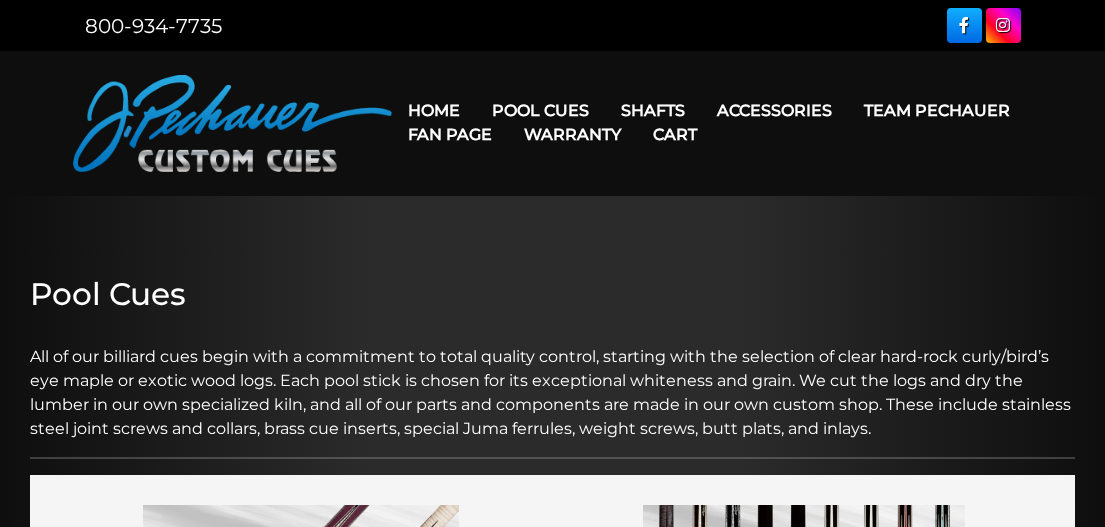 scroll, scrollTop: 0, scrollLeft: 0, axis: both 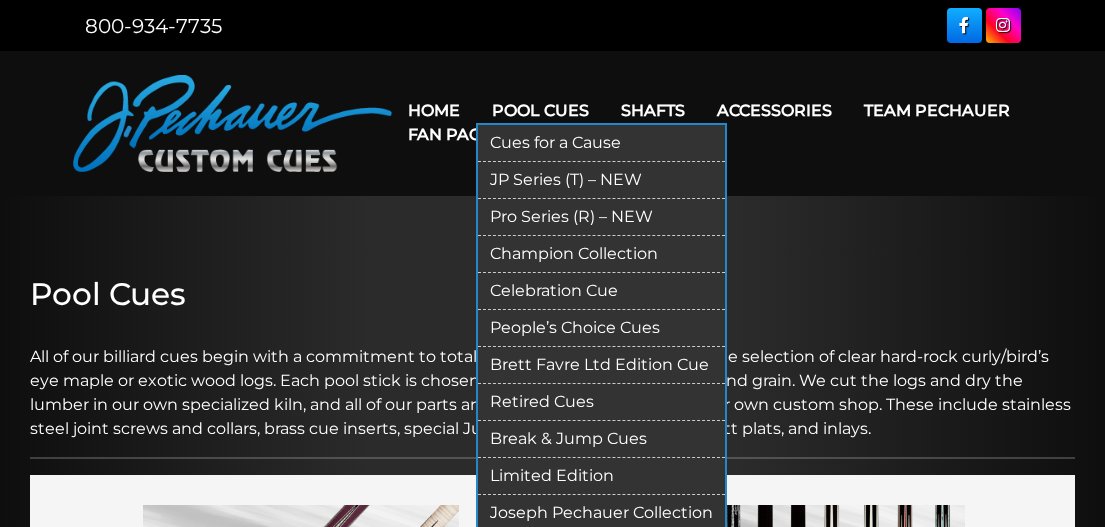click on "Joseph Pechauer Collection" at bounding box center [601, 513] 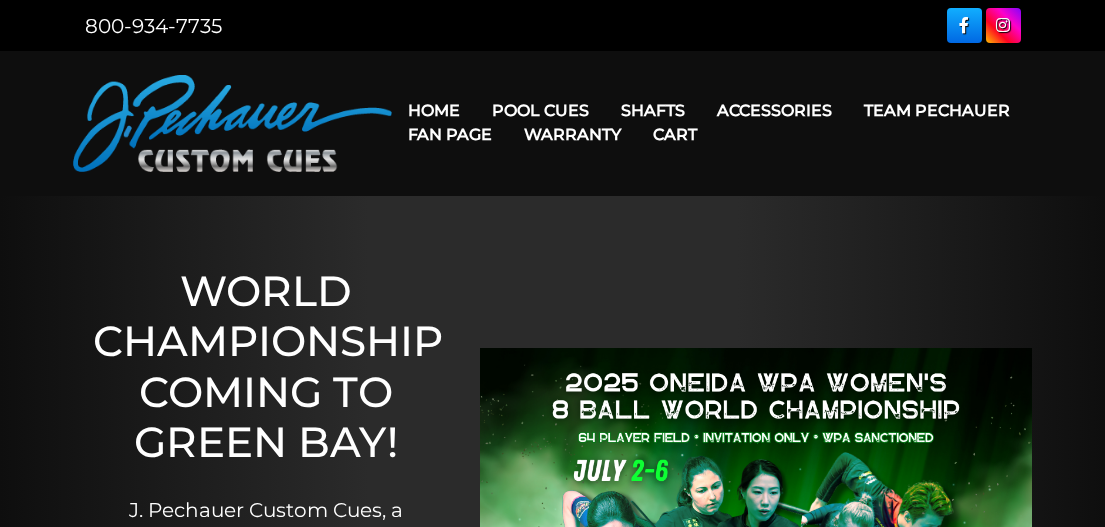 scroll, scrollTop: 0, scrollLeft: 0, axis: both 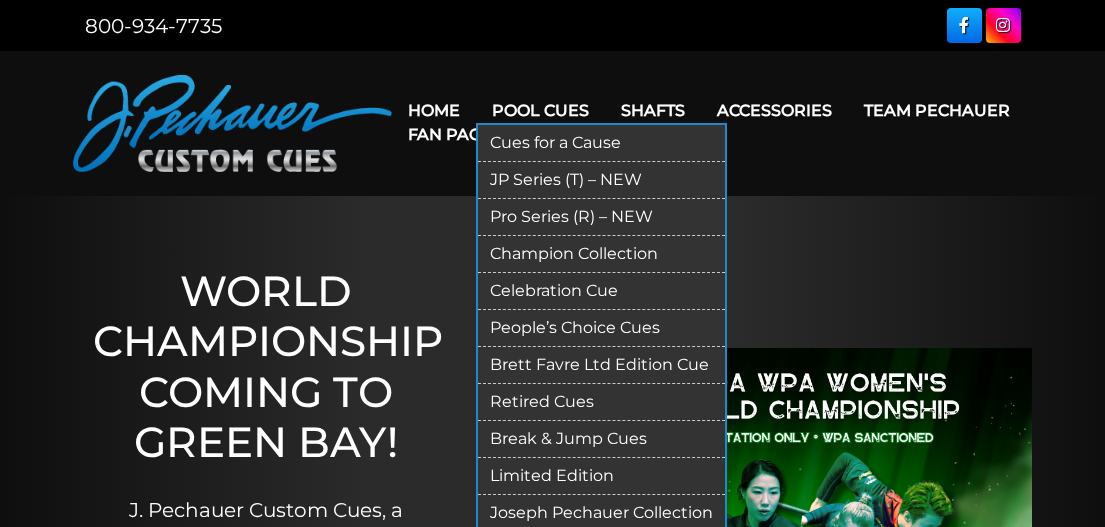 click on "JP Series (T) – NEW" at bounding box center [601, 180] 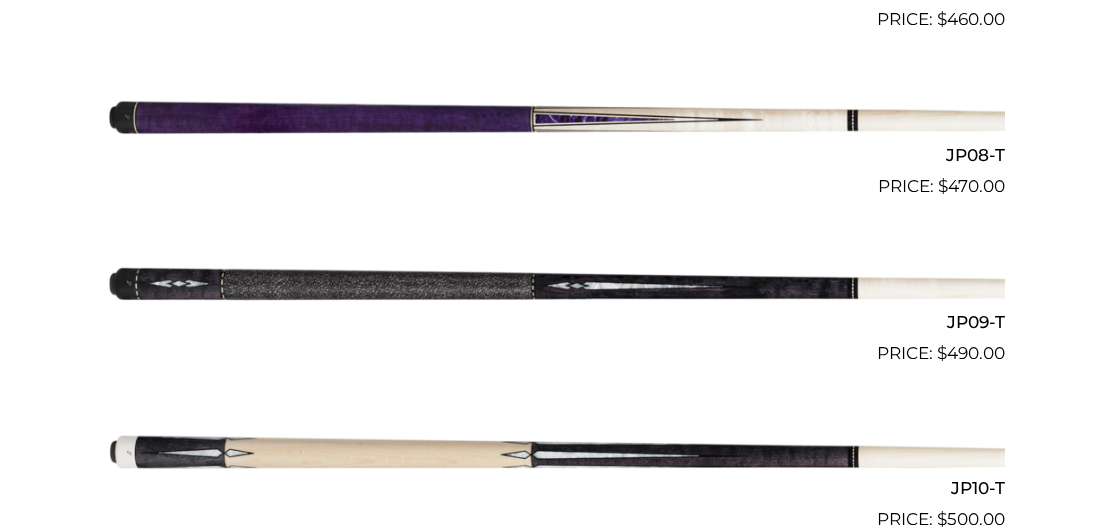 scroll, scrollTop: 1783, scrollLeft: 0, axis: vertical 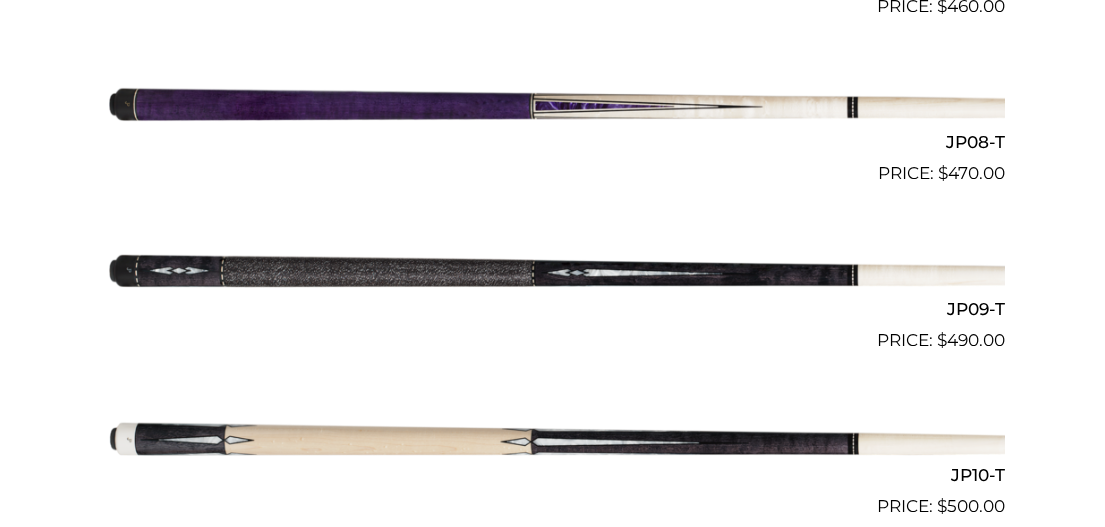 click at bounding box center [553, 270] 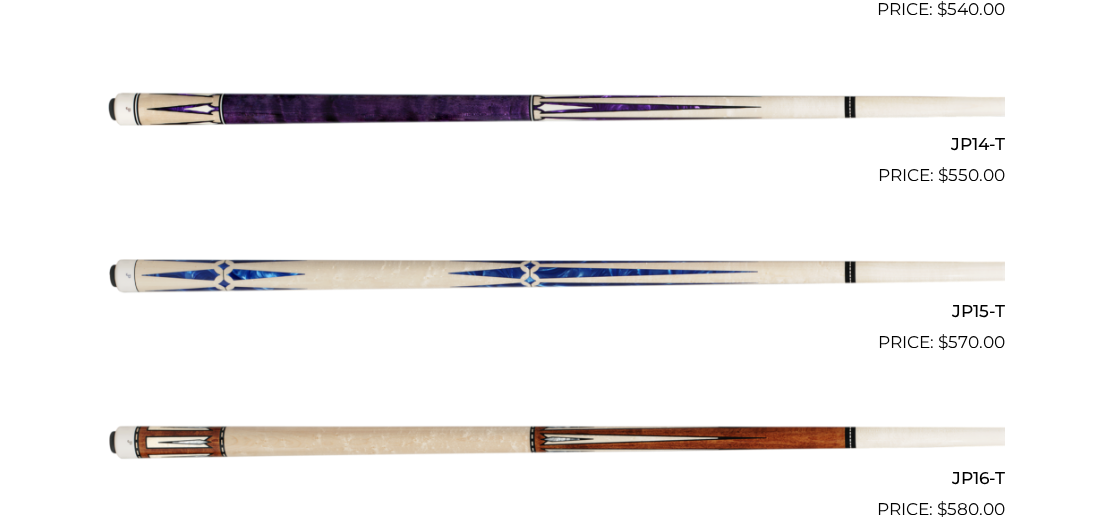 scroll, scrollTop: 2783, scrollLeft: 0, axis: vertical 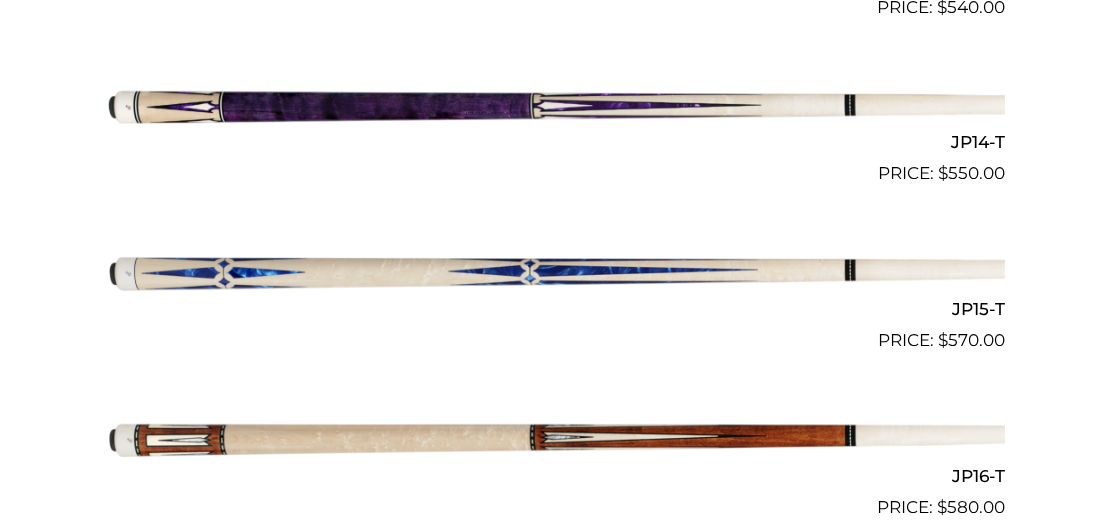 click at bounding box center [553, 270] 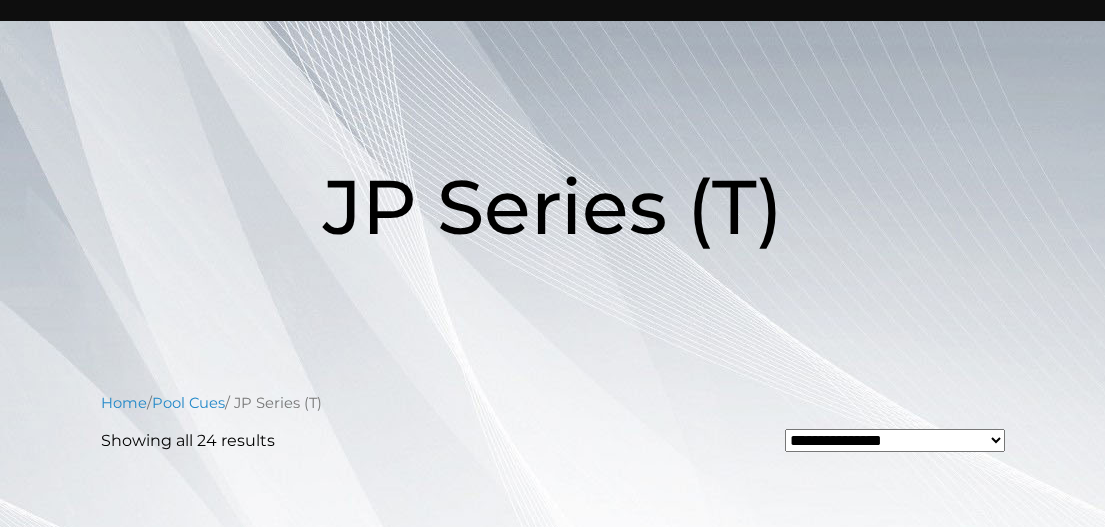 scroll, scrollTop: 0, scrollLeft: 0, axis: both 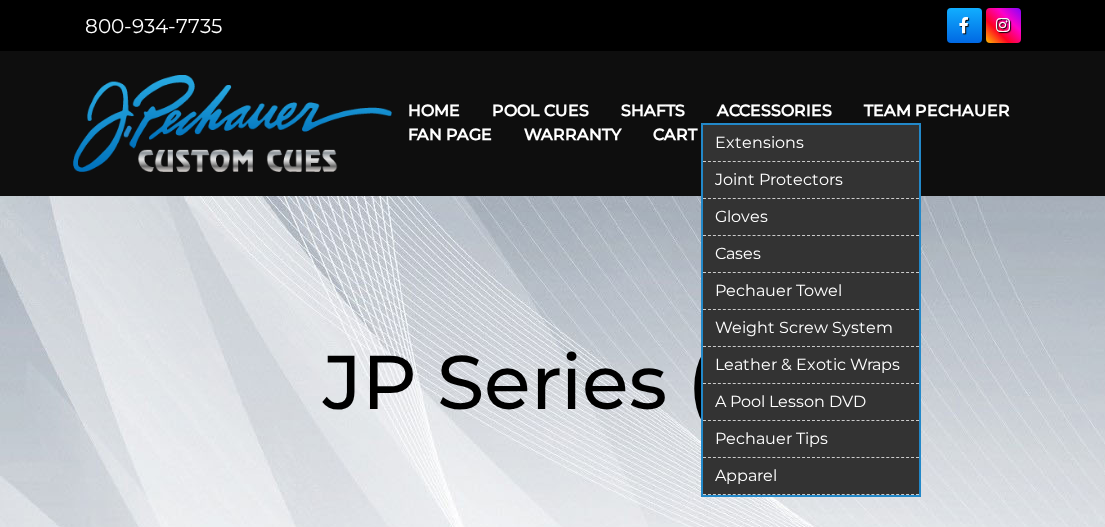 click on "Extensions" at bounding box center [811, 143] 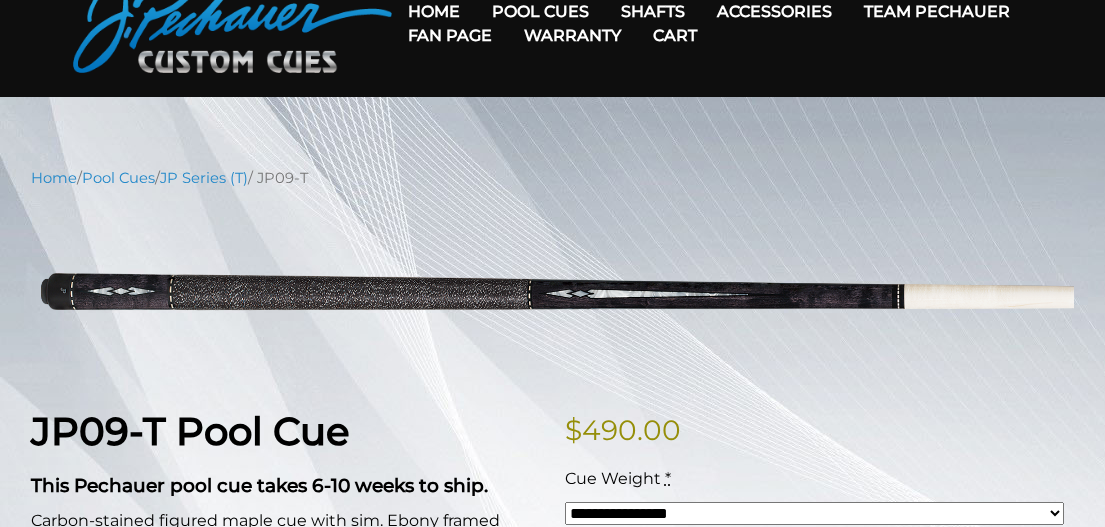 scroll, scrollTop: 100, scrollLeft: 0, axis: vertical 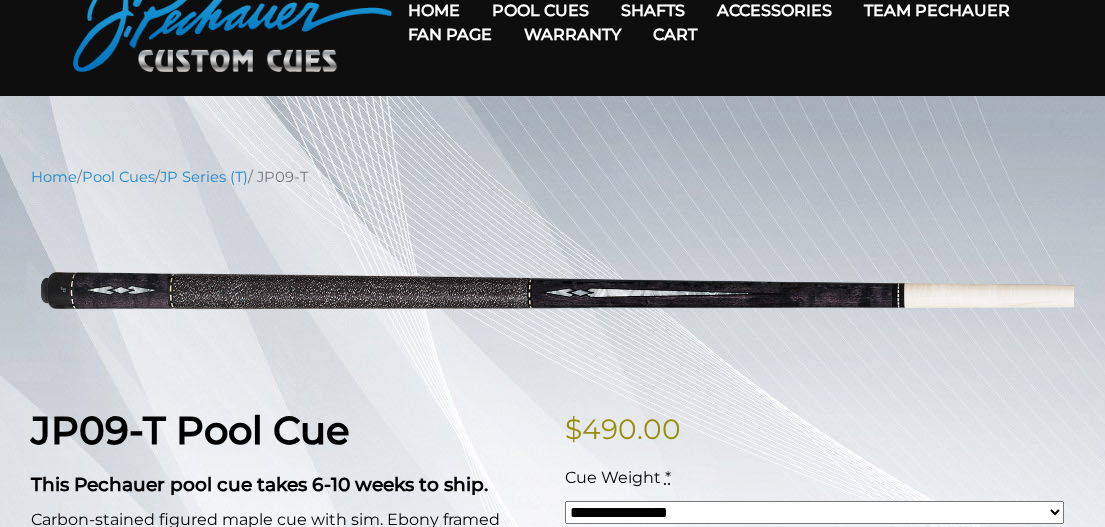 click on "Home  /  Pool Cues  /  JP Series (T)  / JP09-T" at bounding box center [552, 177] 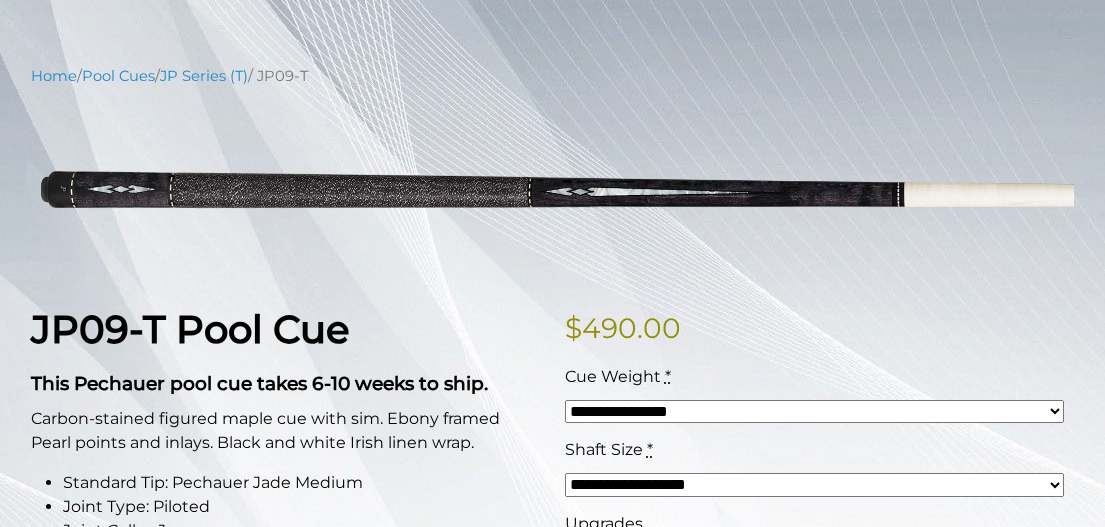 scroll, scrollTop: 200, scrollLeft: 0, axis: vertical 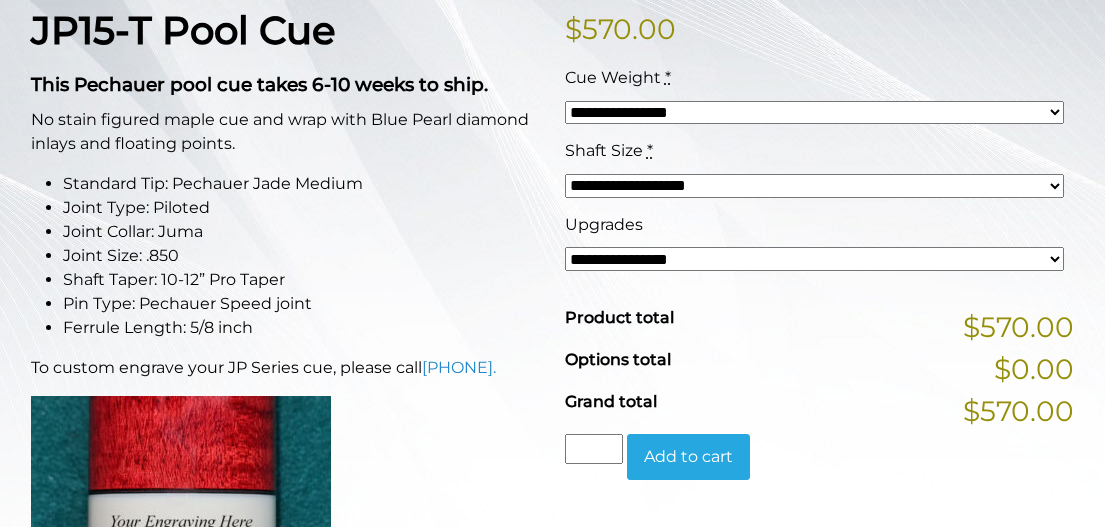 click on "**********" at bounding box center (815, 186) 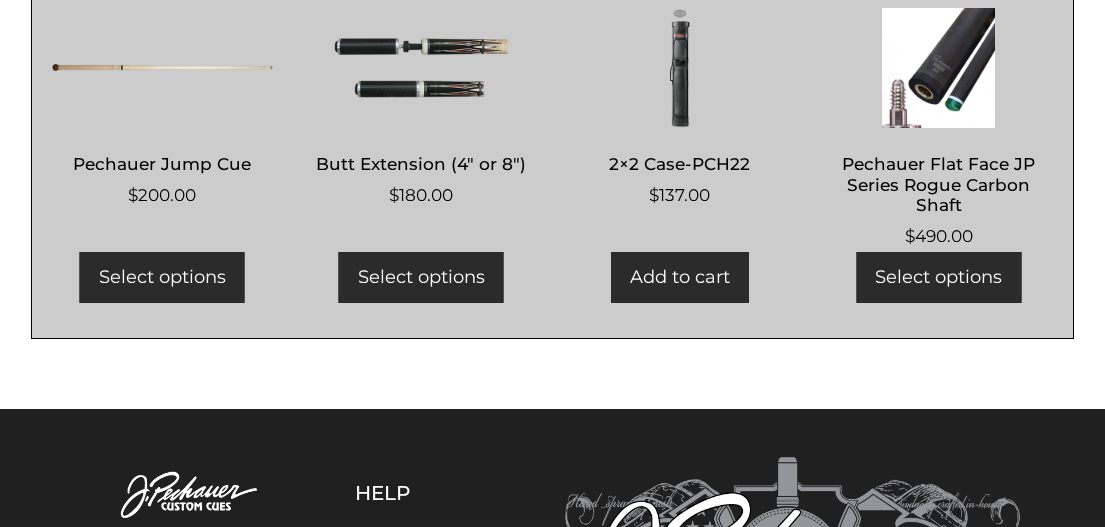 scroll, scrollTop: 1606, scrollLeft: 0, axis: vertical 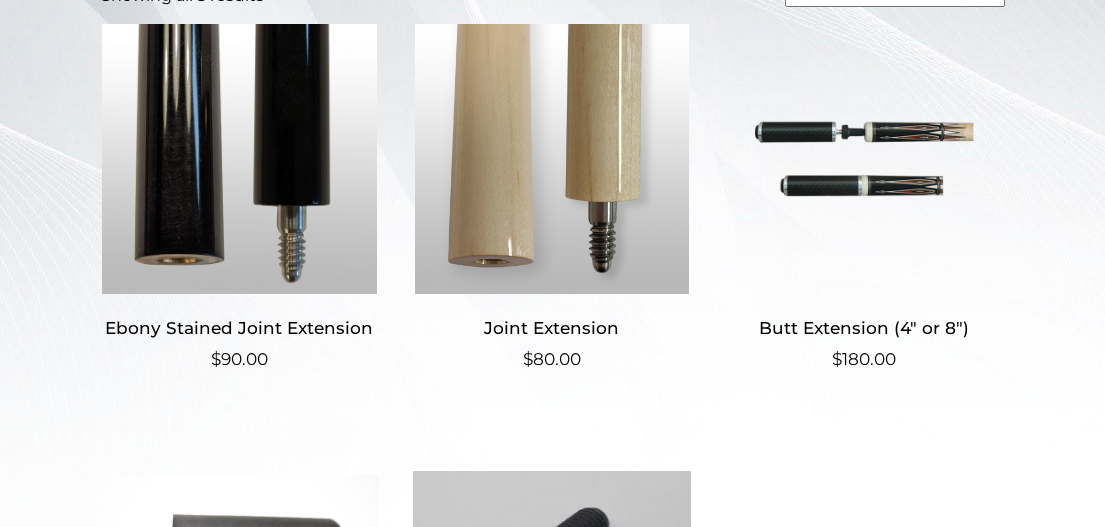 click at bounding box center (864, 159) 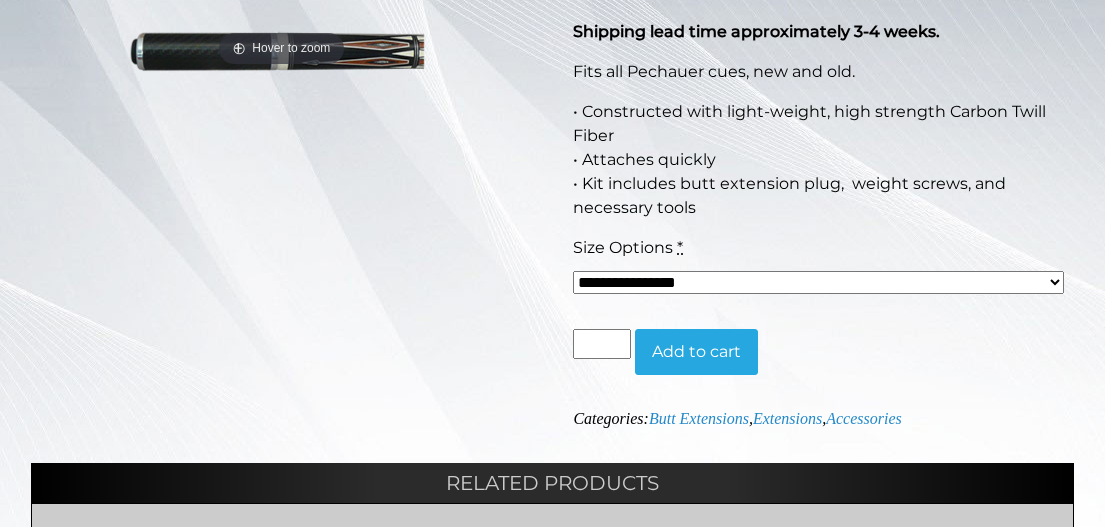 scroll, scrollTop: 400, scrollLeft: 0, axis: vertical 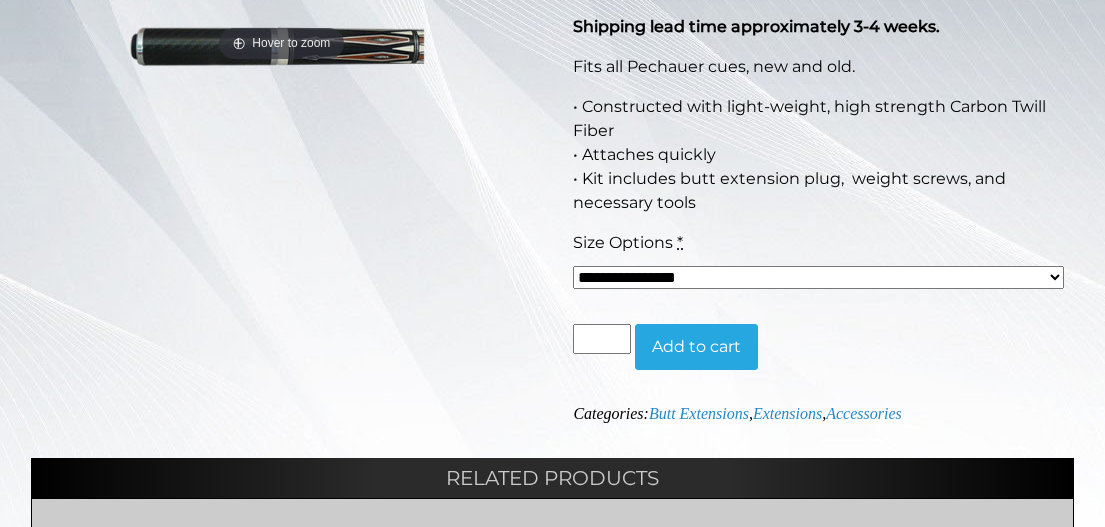 click on "**********" at bounding box center (818, 278) 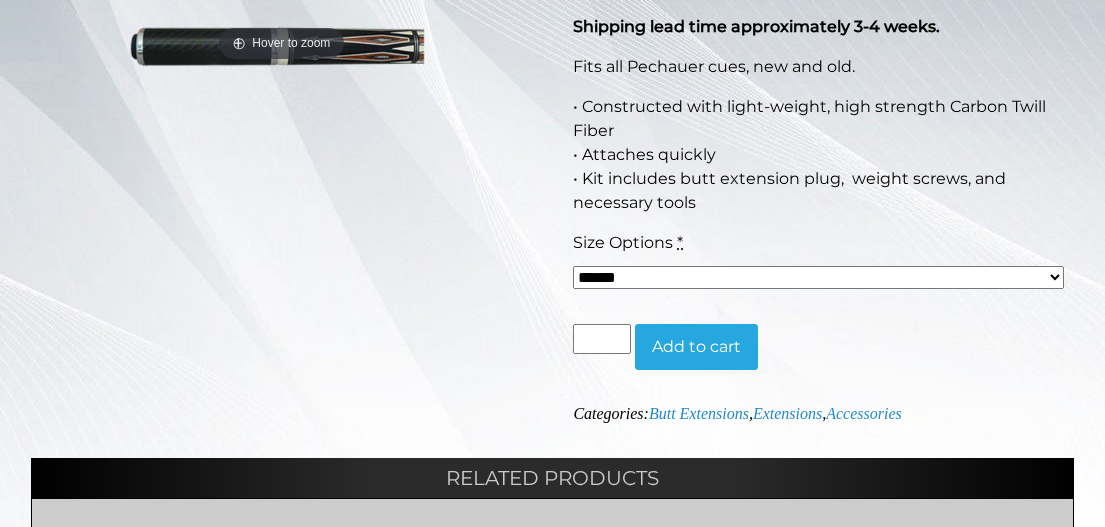 click on "**********" at bounding box center (818, 278) 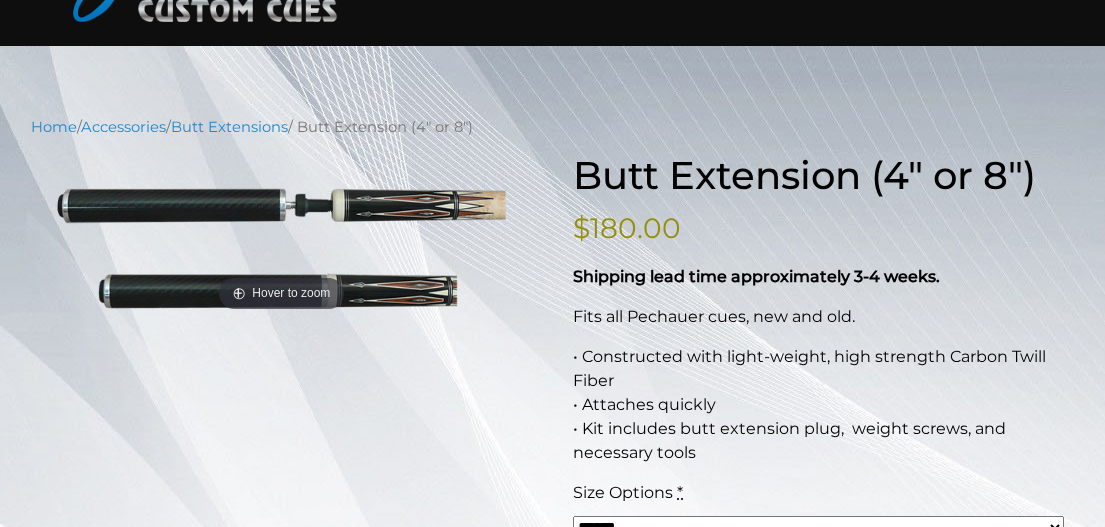 scroll, scrollTop: 0, scrollLeft: 0, axis: both 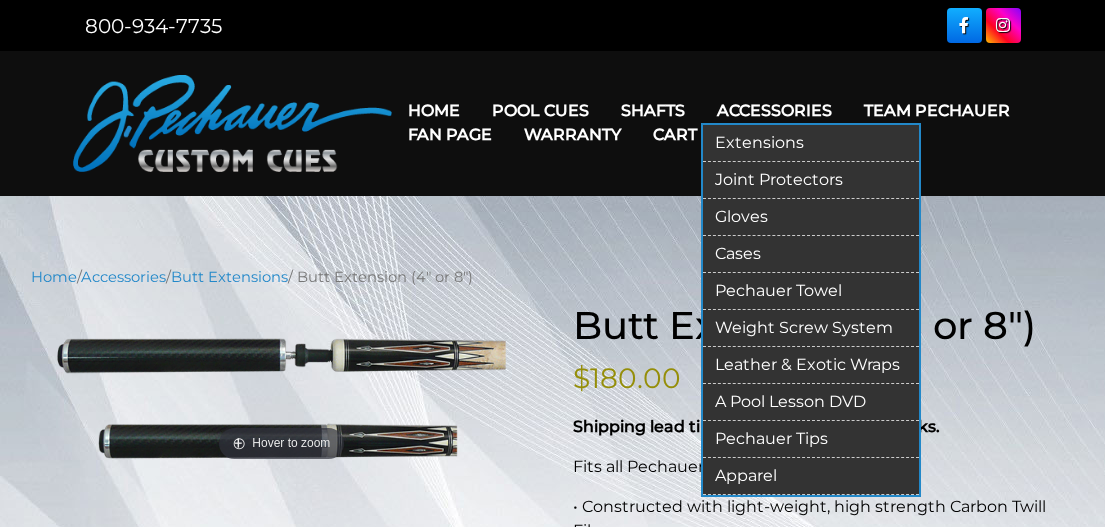 click on "Apparel" at bounding box center (811, 476) 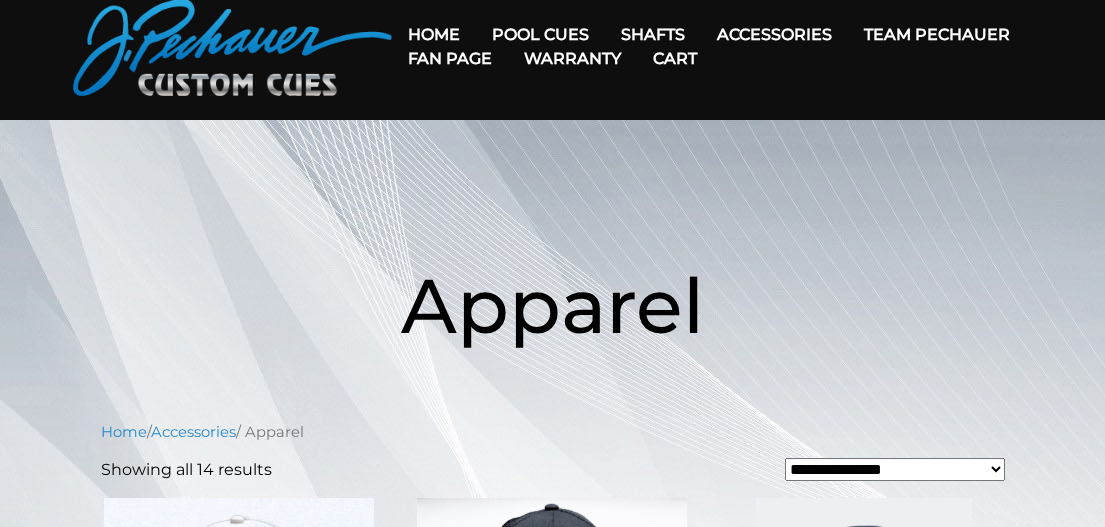 scroll, scrollTop: 0, scrollLeft: 0, axis: both 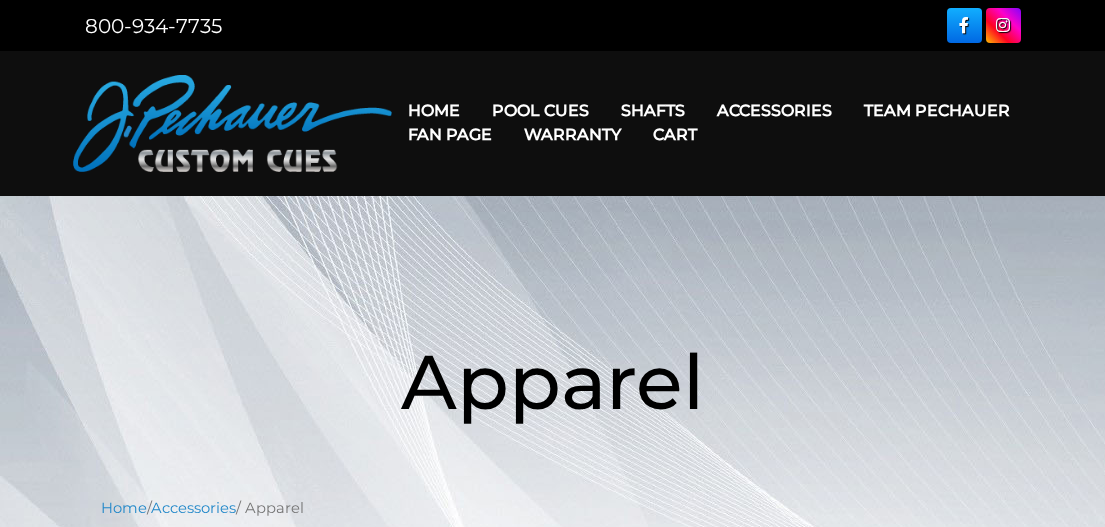 click on "Team Pechauer" at bounding box center (937, 110) 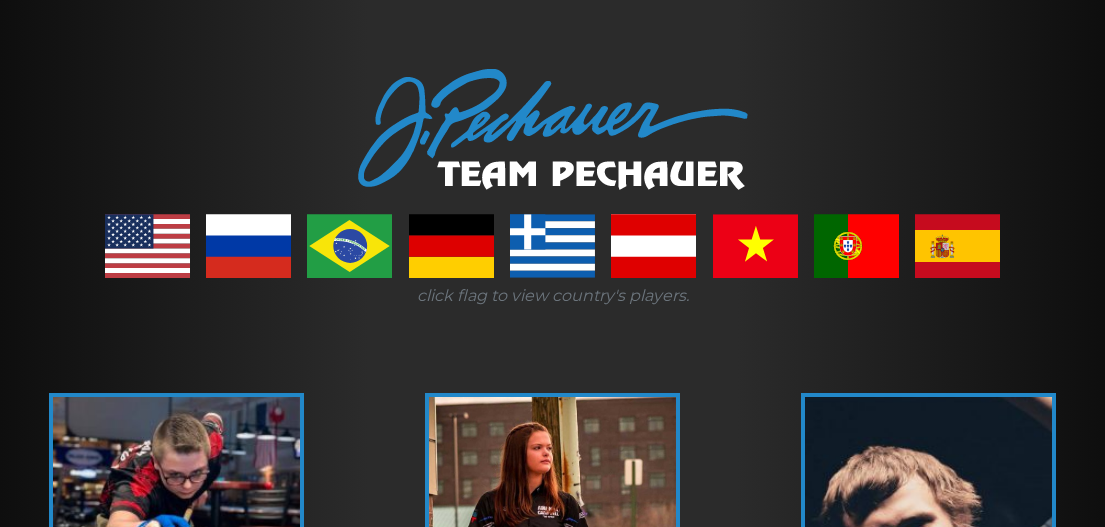 scroll, scrollTop: 200, scrollLeft: 0, axis: vertical 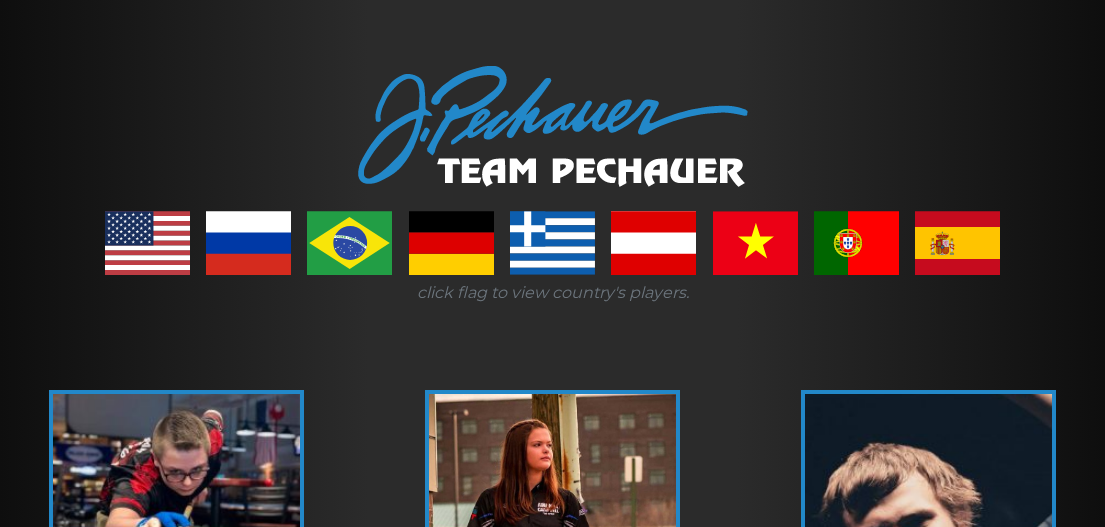 click at bounding box center (147, 243) 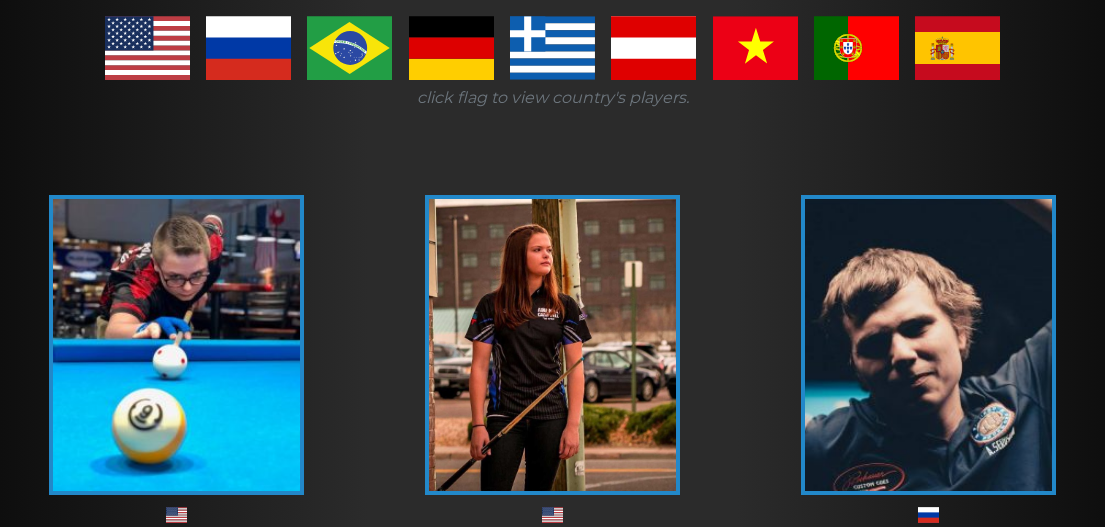 scroll, scrollTop: 400, scrollLeft: 0, axis: vertical 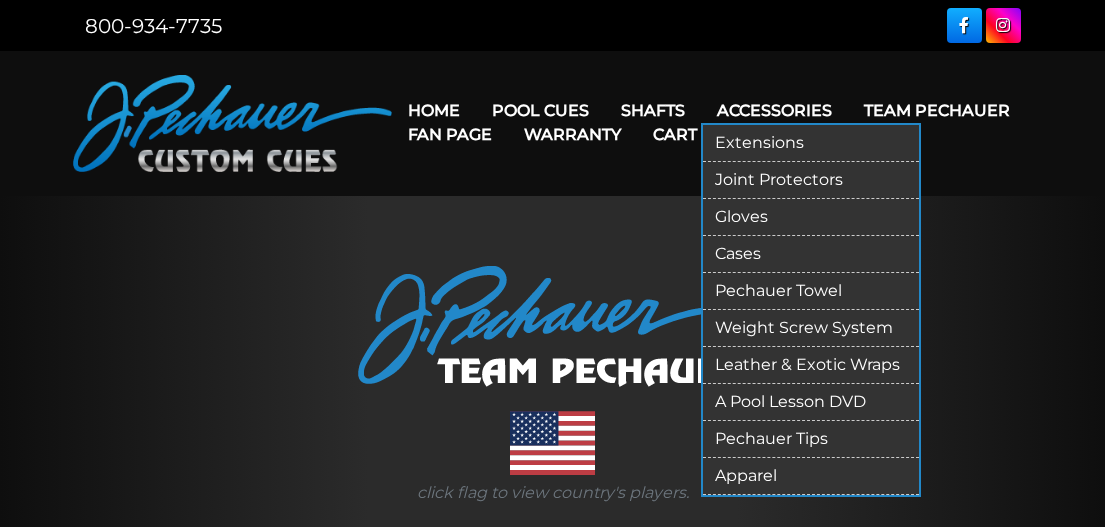 click on "A Pool Lesson DVD" at bounding box center (811, 402) 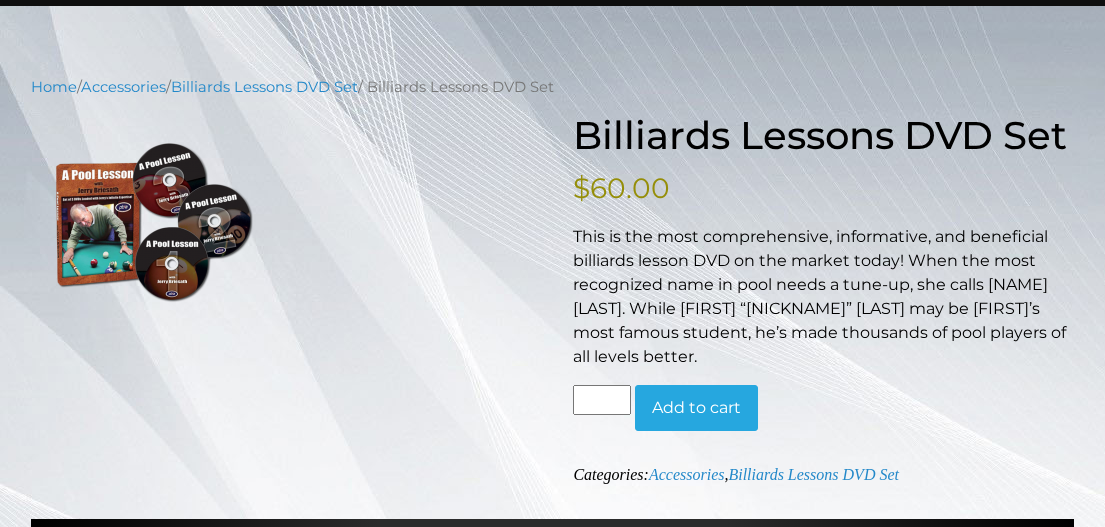 scroll, scrollTop: 0, scrollLeft: 0, axis: both 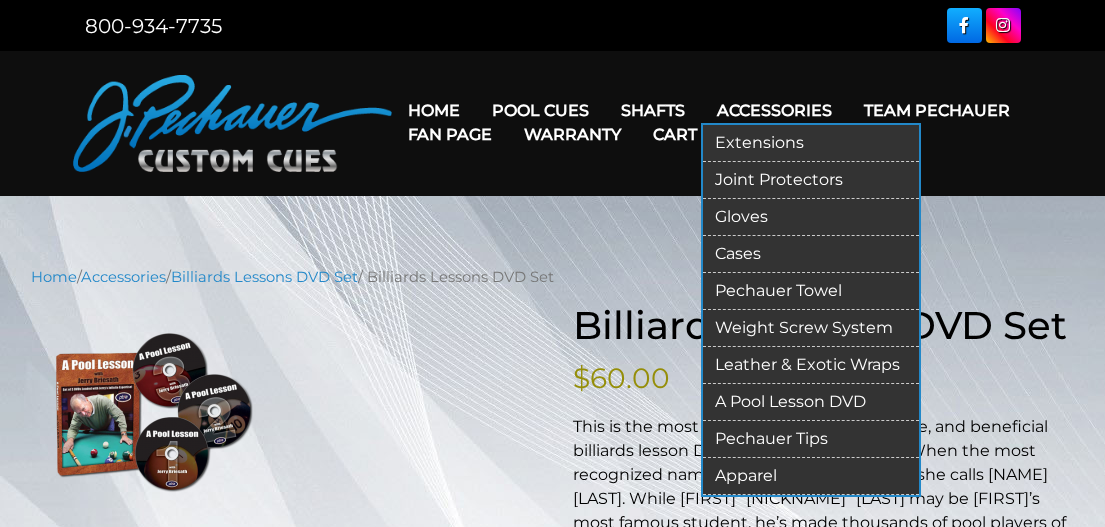 click on "Pechauer Towel" at bounding box center [811, 291] 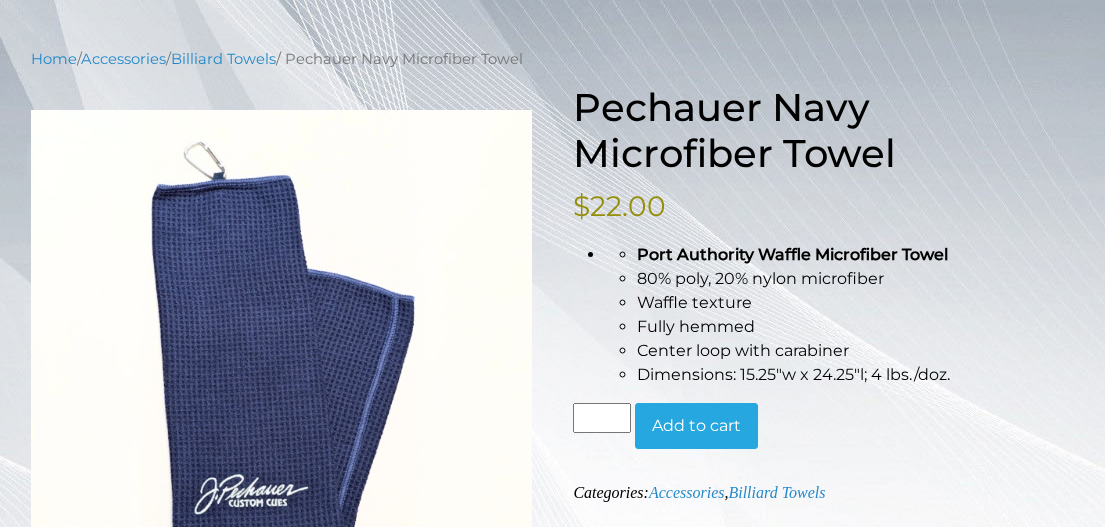 scroll, scrollTop: 0, scrollLeft: 0, axis: both 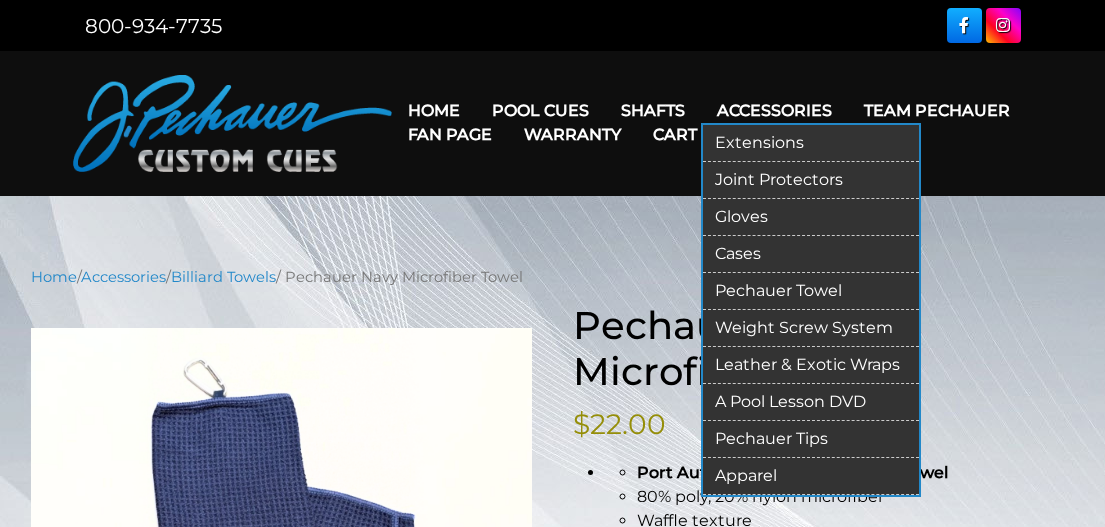 click on "Cases" at bounding box center [811, 254] 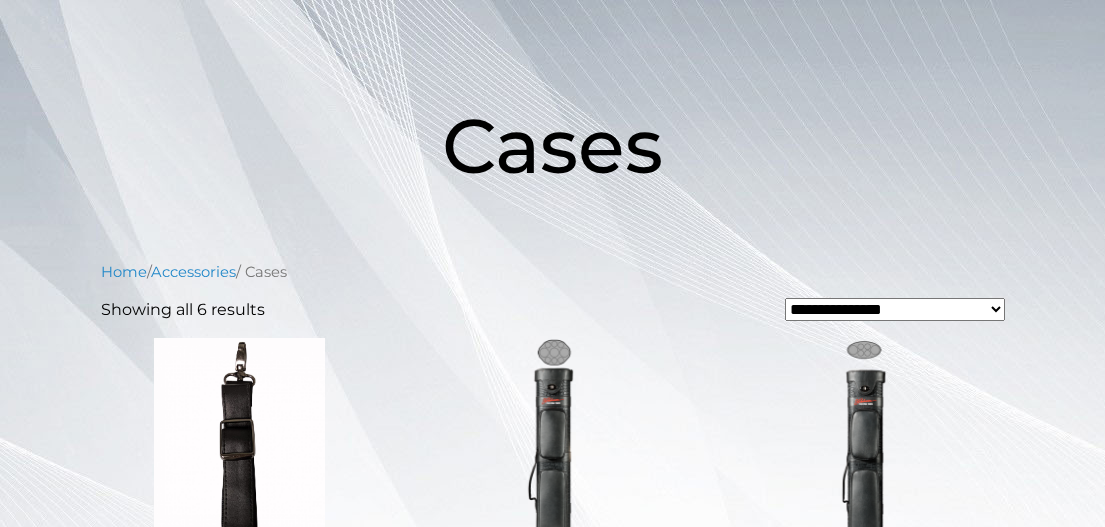 scroll, scrollTop: 0, scrollLeft: 0, axis: both 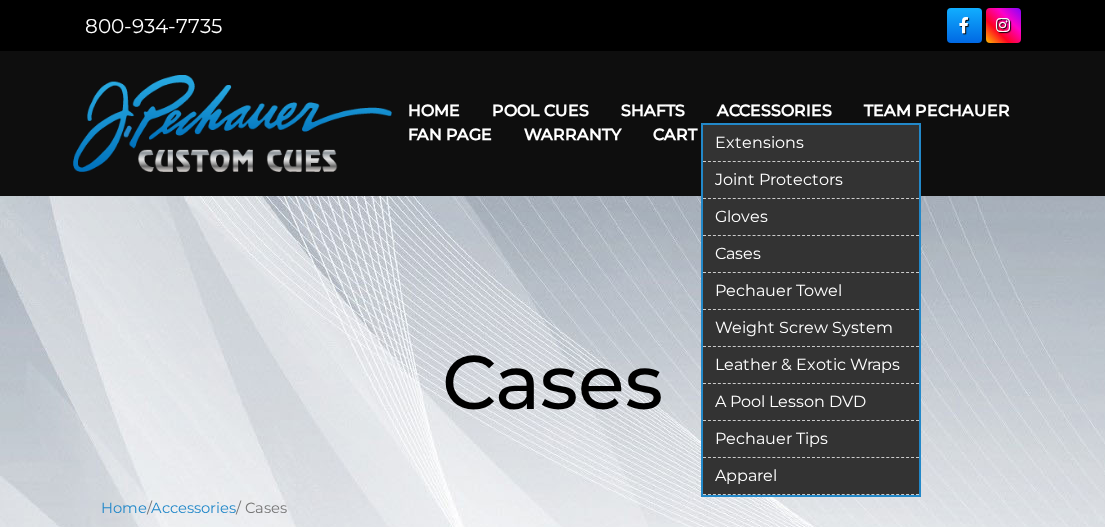 click on "Gloves" at bounding box center (811, 217) 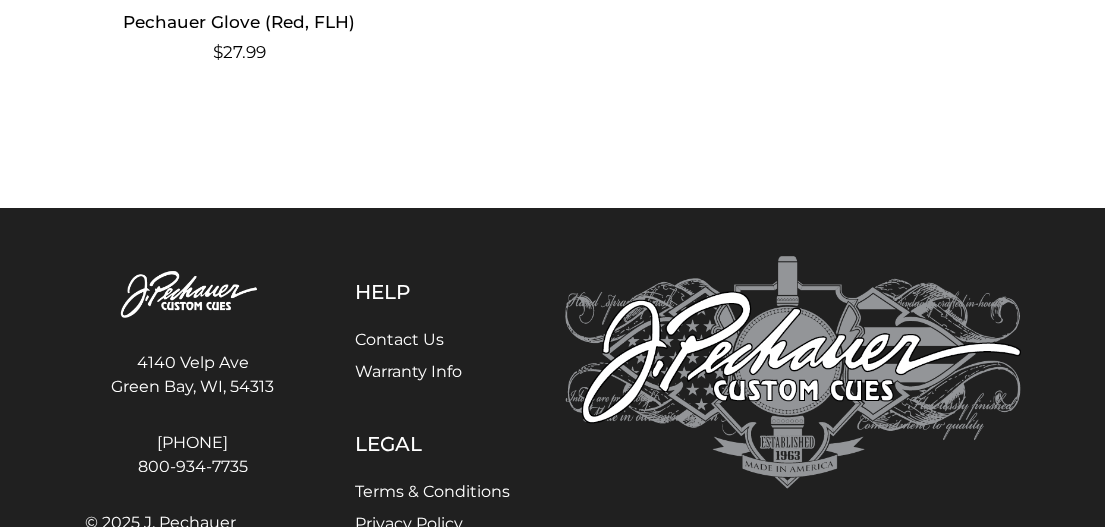 scroll, scrollTop: 1558, scrollLeft: 0, axis: vertical 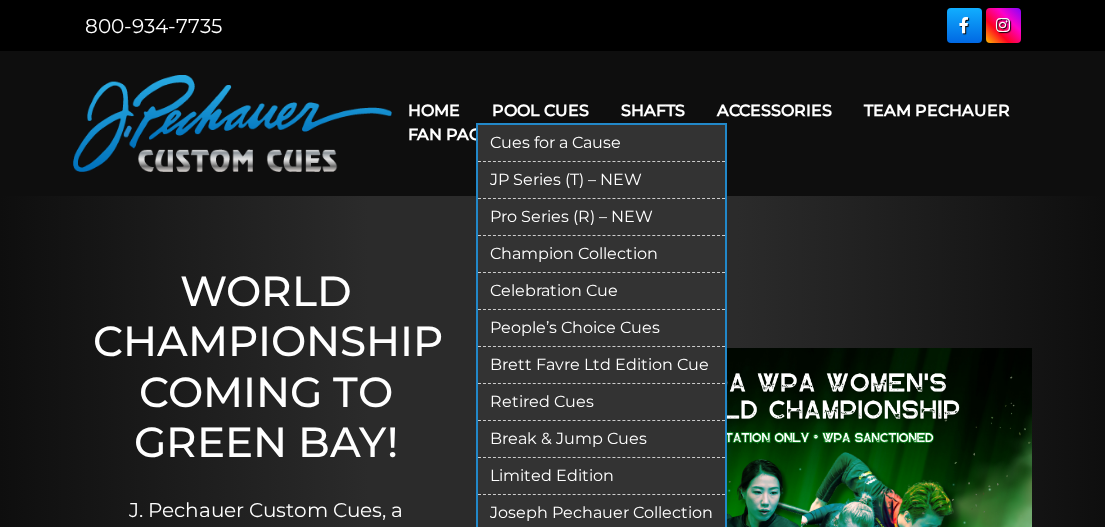 click on "Brett Favre Ltd Edition Cue" at bounding box center [601, 365] 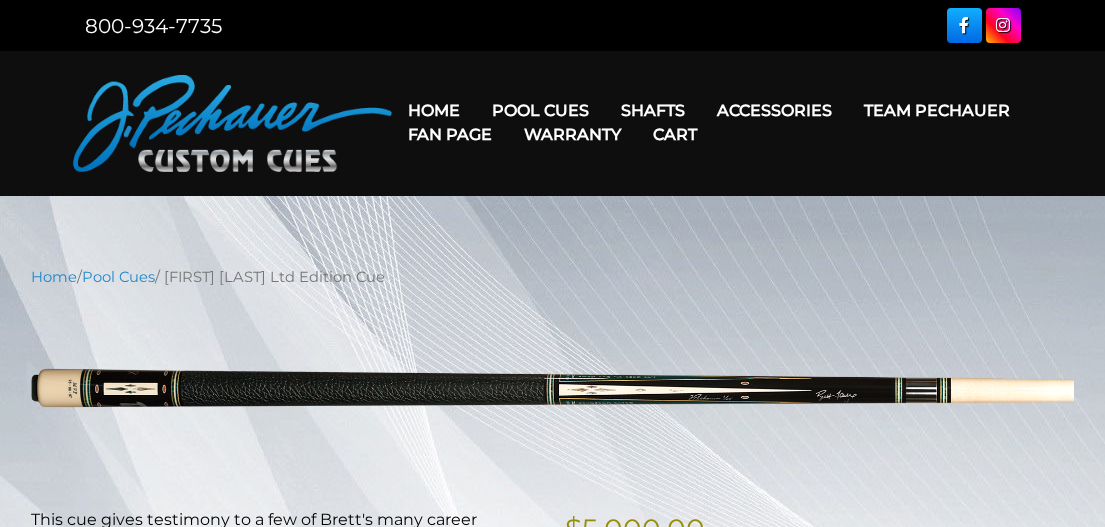 scroll, scrollTop: 0, scrollLeft: 0, axis: both 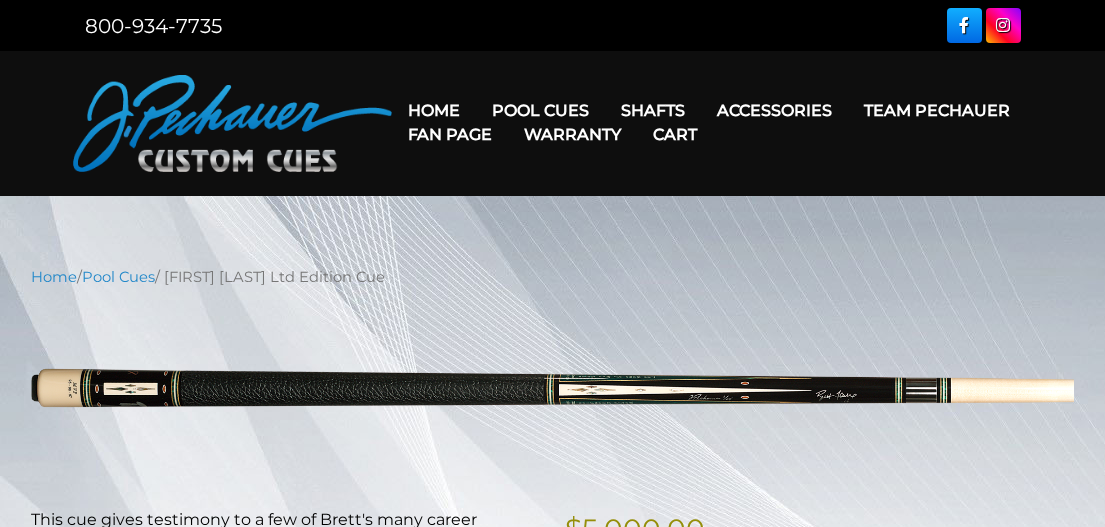 click on "Warranty" at bounding box center (572, 134) 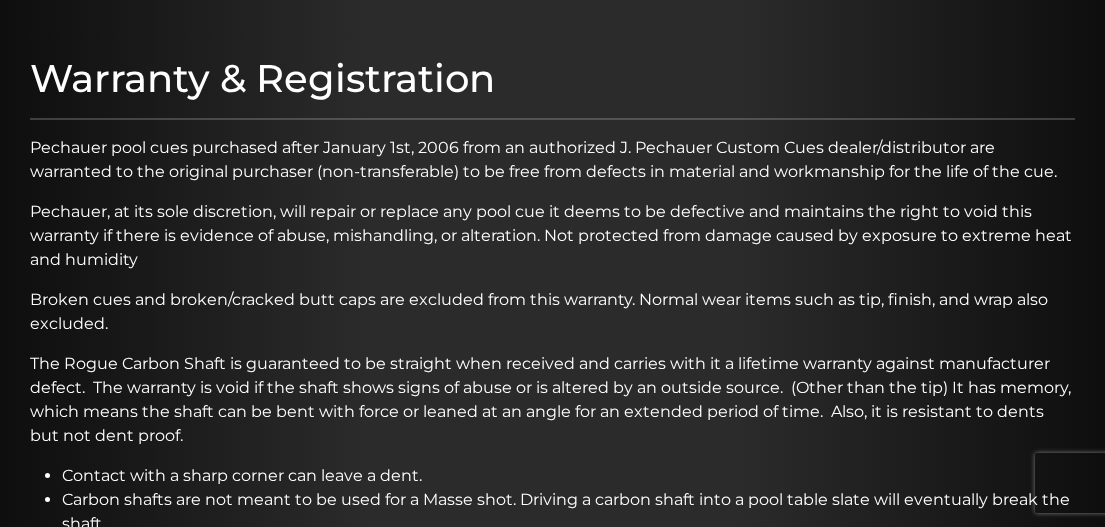 scroll, scrollTop: 0, scrollLeft: 0, axis: both 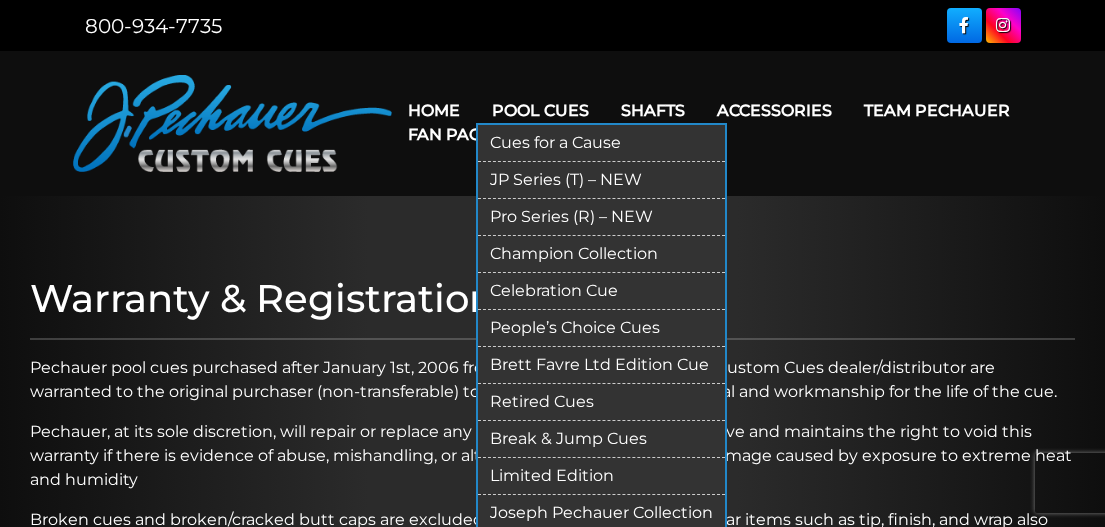 click on "Retired Cues" at bounding box center [601, 402] 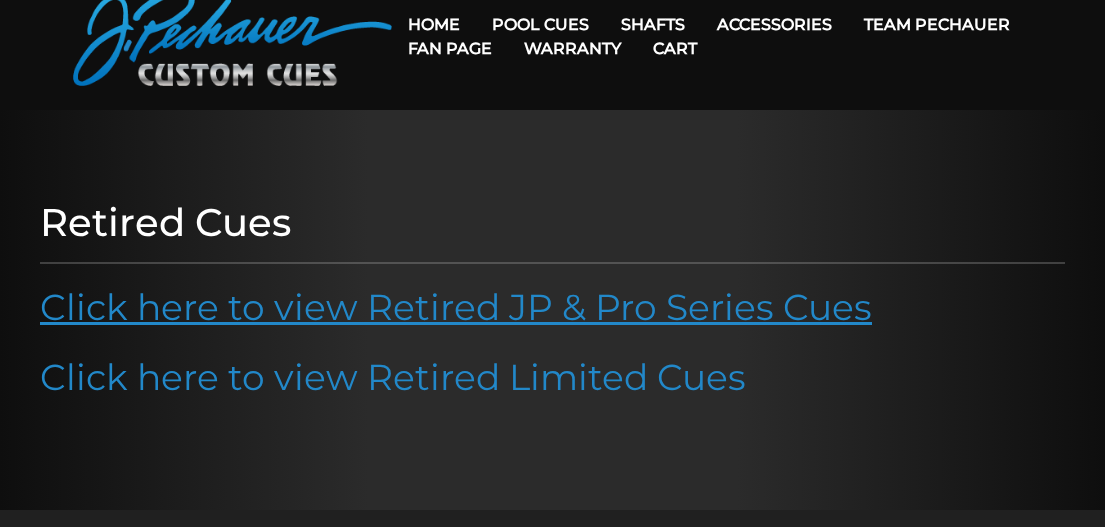 scroll, scrollTop: 100, scrollLeft: 0, axis: vertical 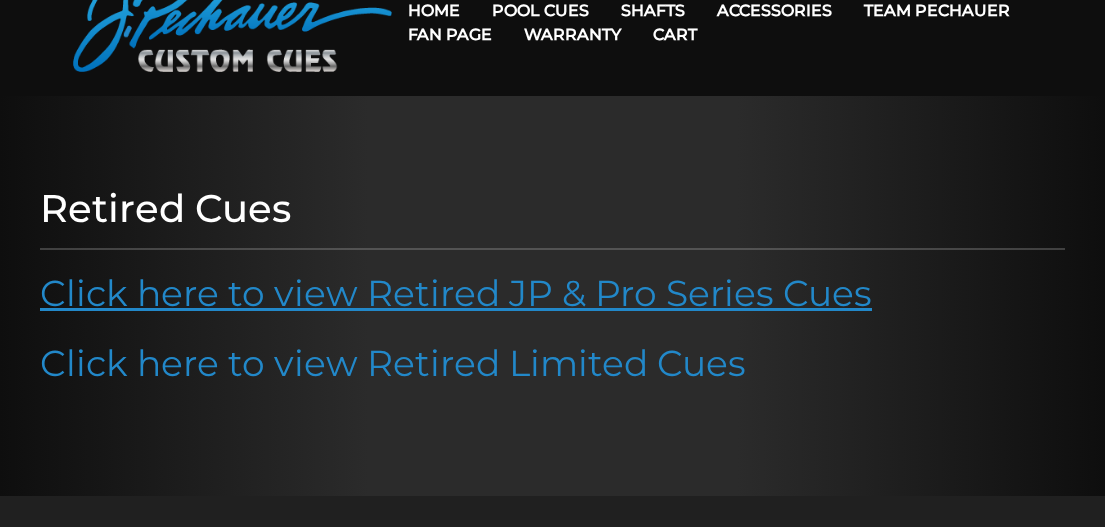 click on "Click here to view Retired JP & Pro Series Cues" at bounding box center [456, 293] 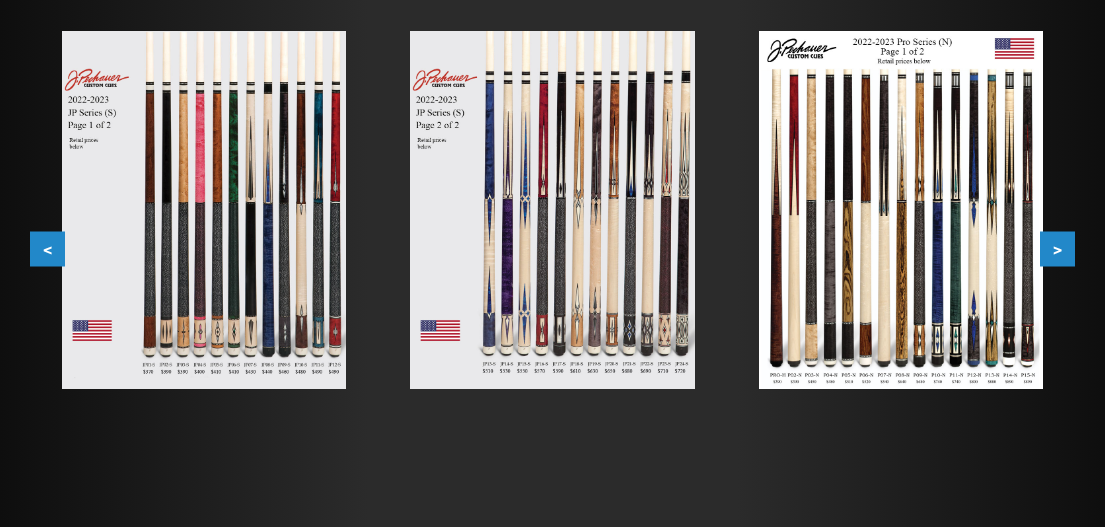 scroll, scrollTop: 400, scrollLeft: 0, axis: vertical 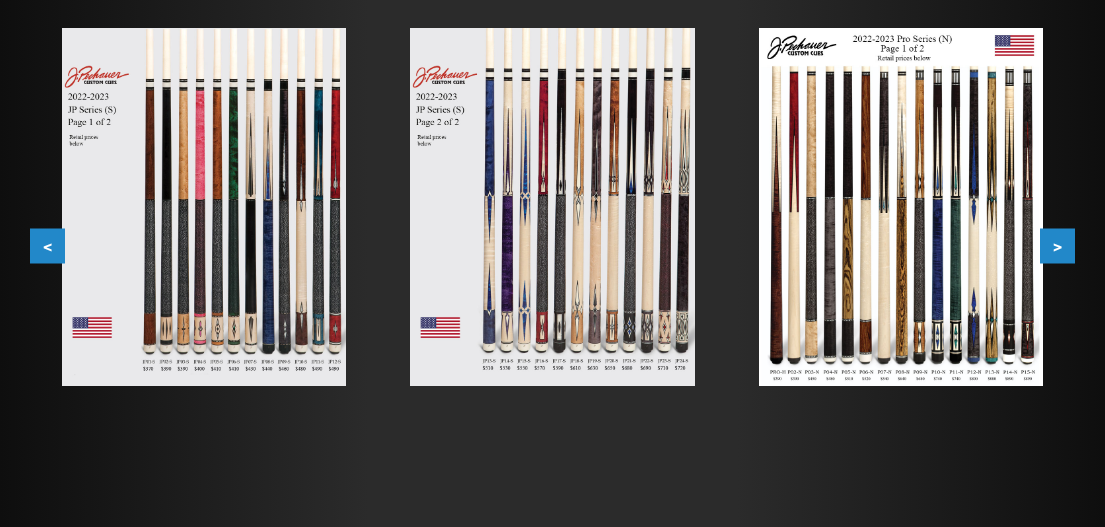 click at bounding box center (204, 207) 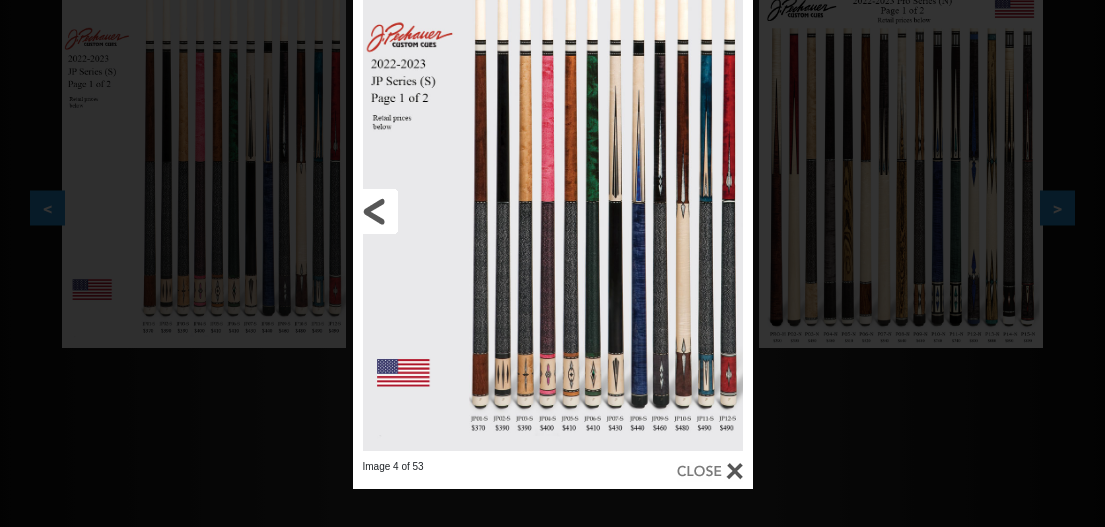 scroll, scrollTop: 437, scrollLeft: 0, axis: vertical 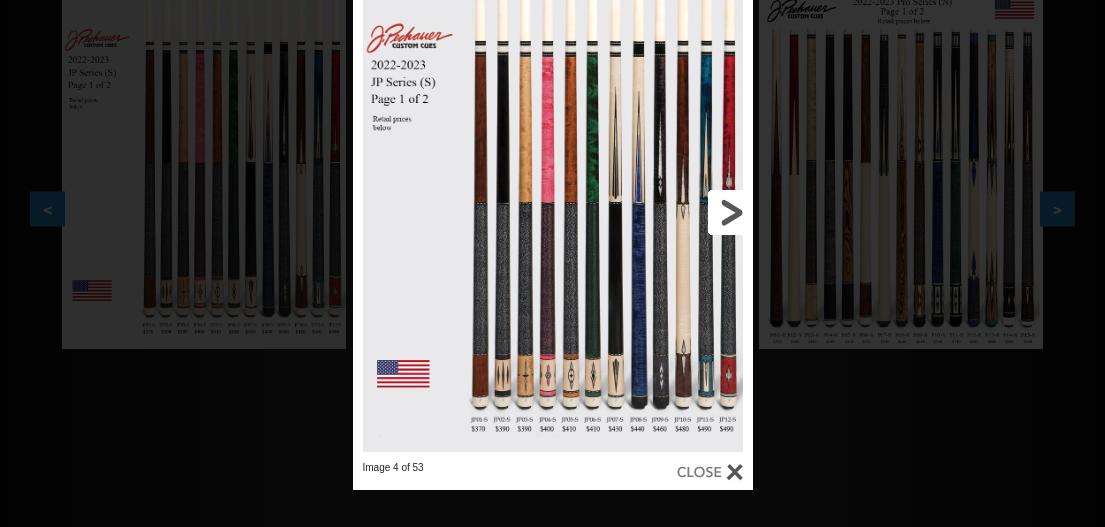 click at bounding box center [663, 212] 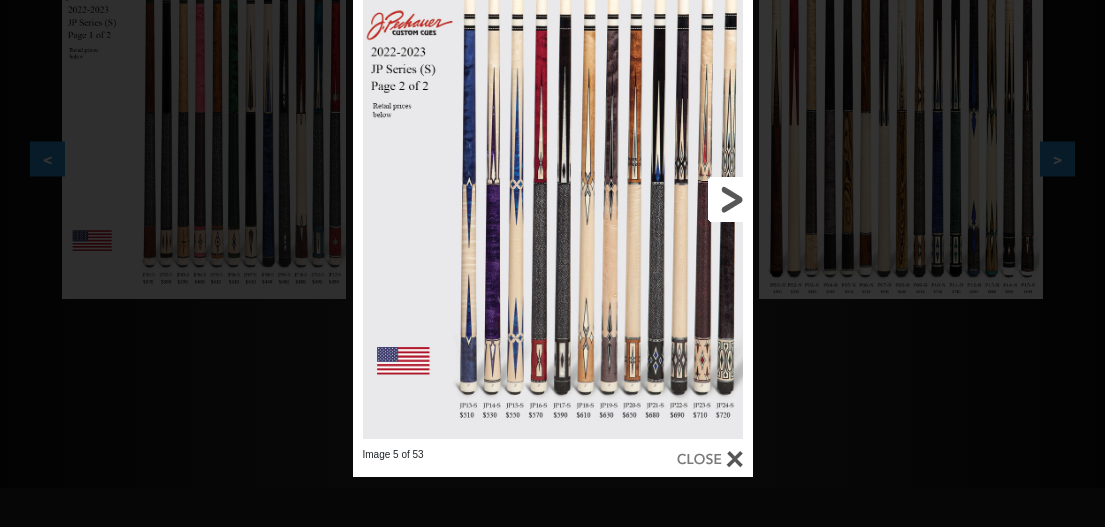 scroll, scrollTop: 488, scrollLeft: 0, axis: vertical 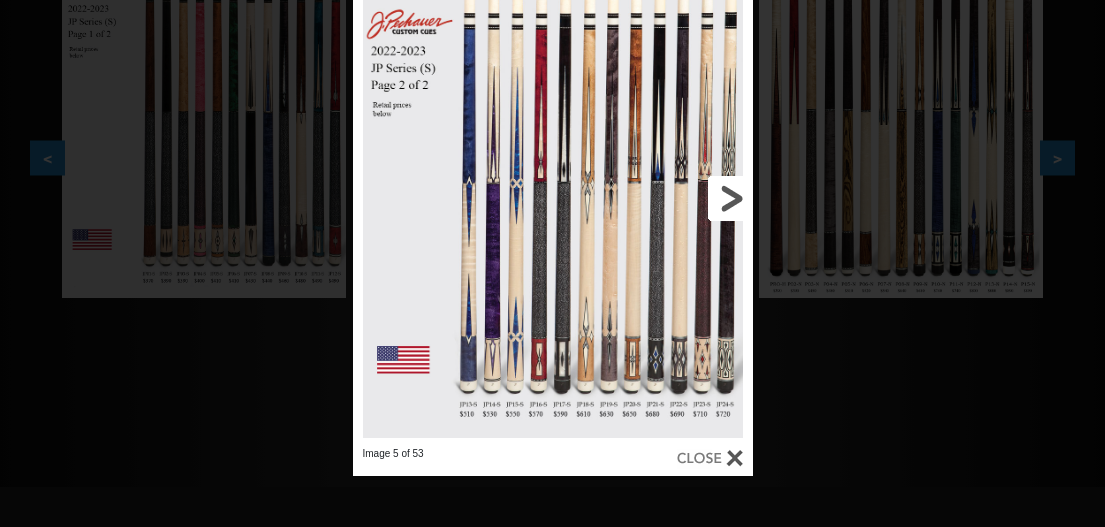 click at bounding box center [663, 198] 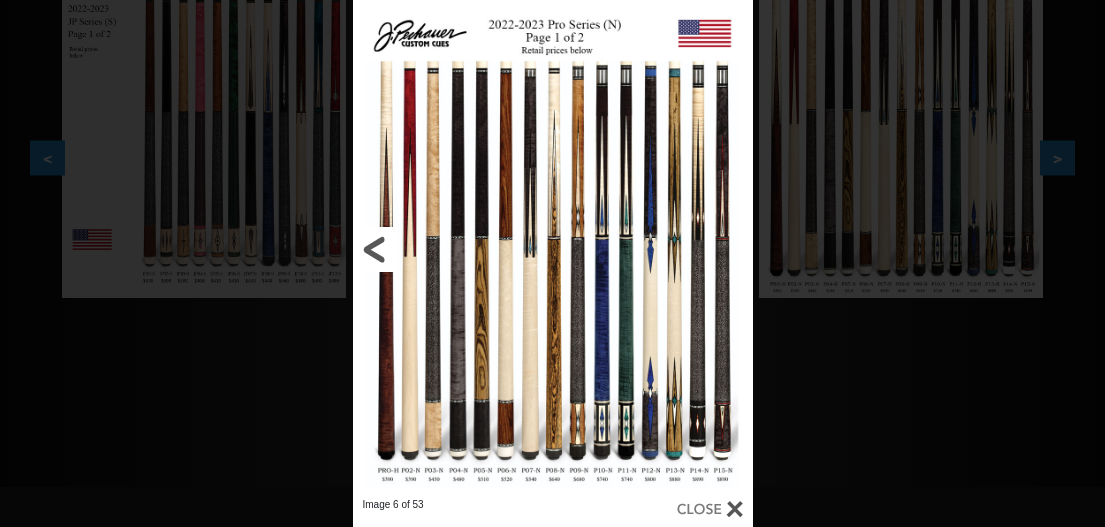 click at bounding box center [443, 249] 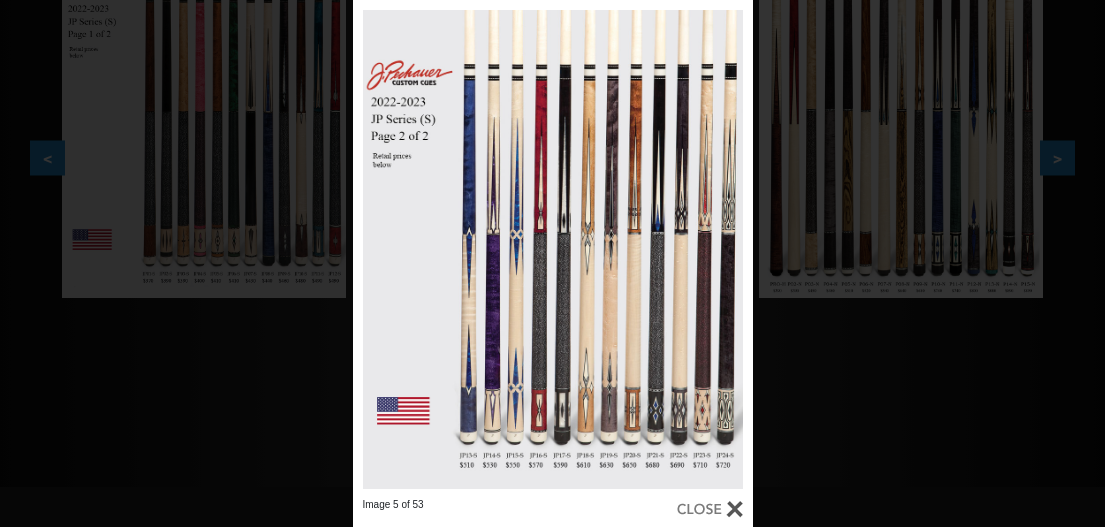 click at bounding box center [710, 509] 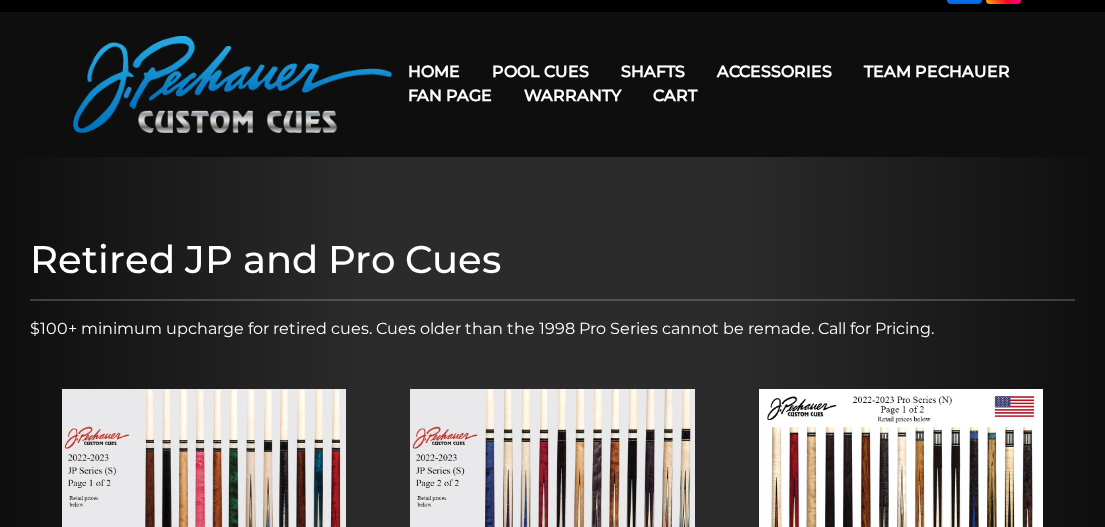 scroll, scrollTop: 0, scrollLeft: 0, axis: both 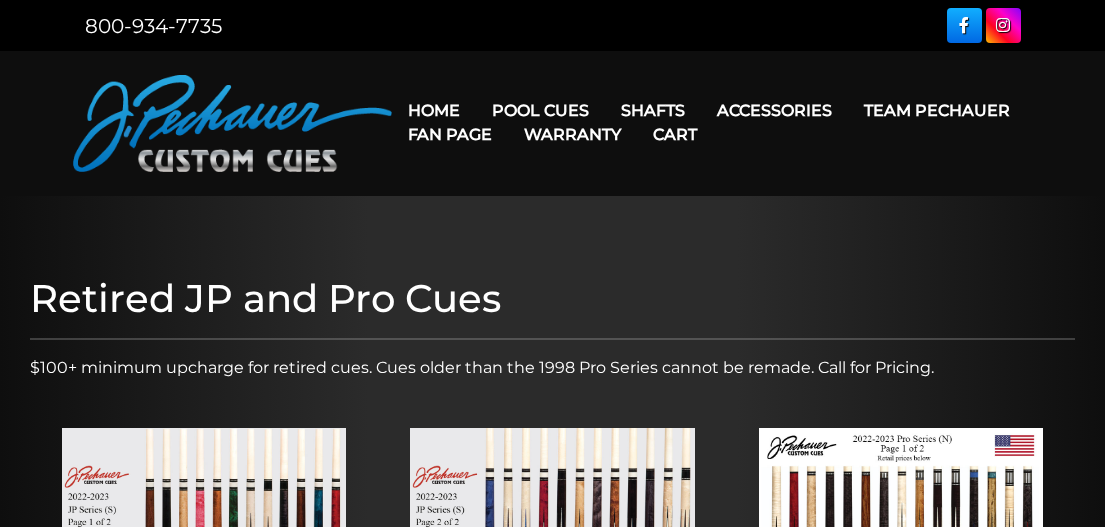 click on "Warranty" at bounding box center (572, 134) 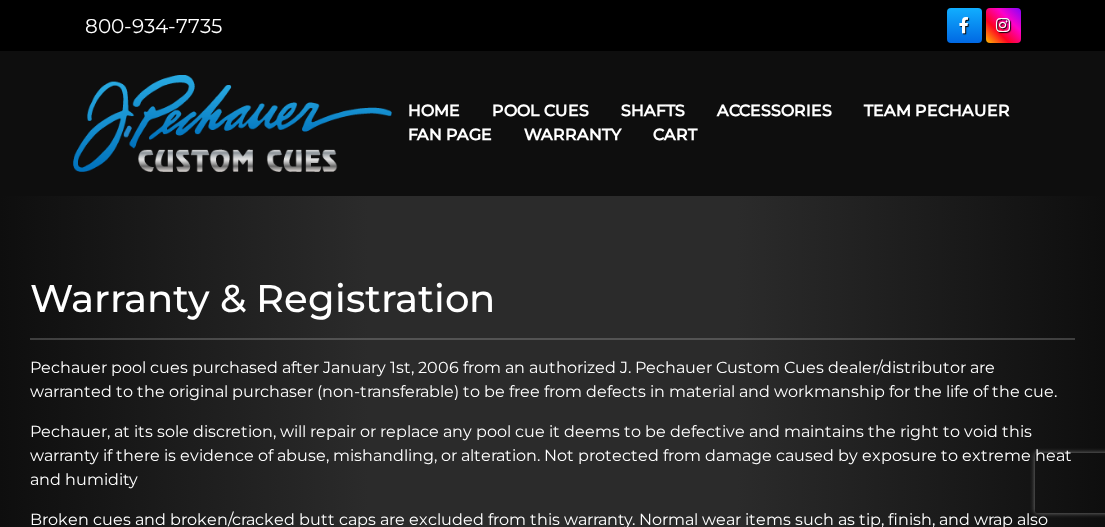 scroll, scrollTop: 0, scrollLeft: 0, axis: both 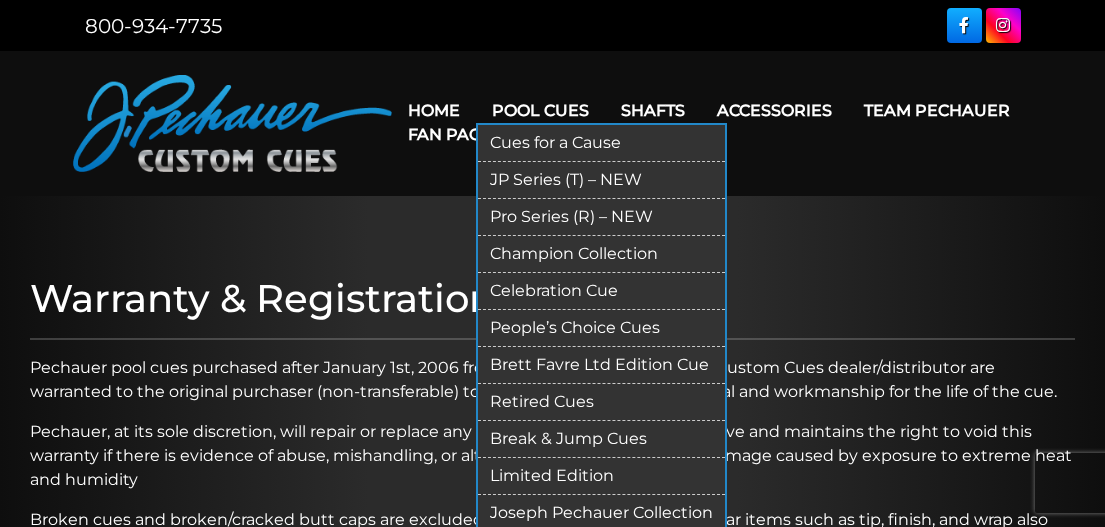 click on "JP Series (T) – NEW" at bounding box center [601, 180] 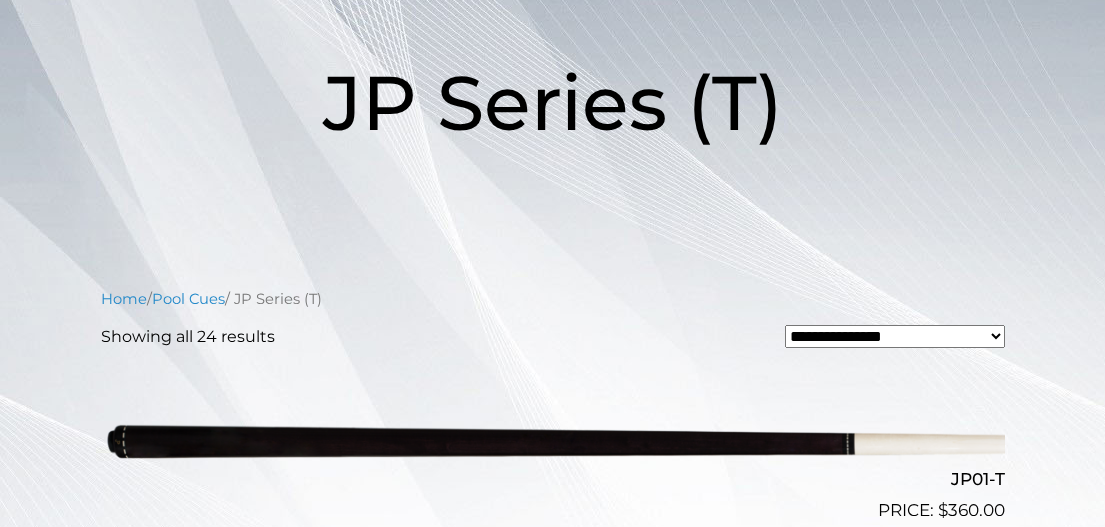 scroll, scrollTop: 345, scrollLeft: 0, axis: vertical 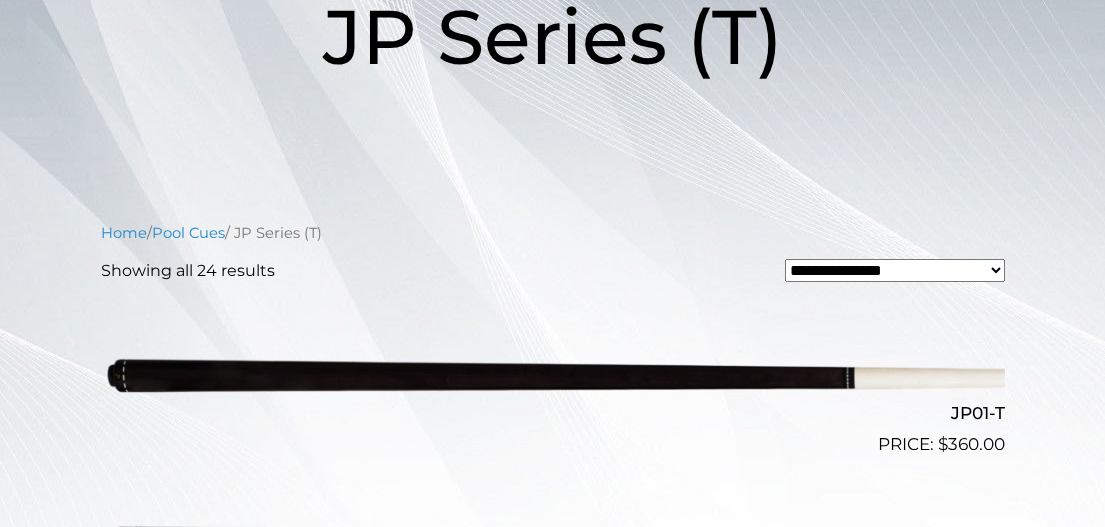 click on "**********" at bounding box center (895, 271) 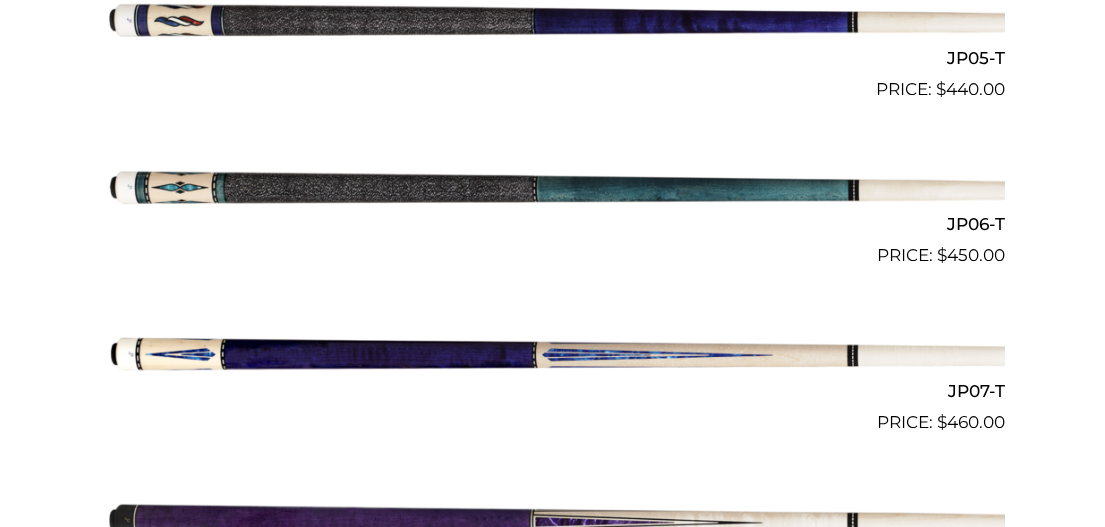 scroll, scrollTop: 1369, scrollLeft: 0, axis: vertical 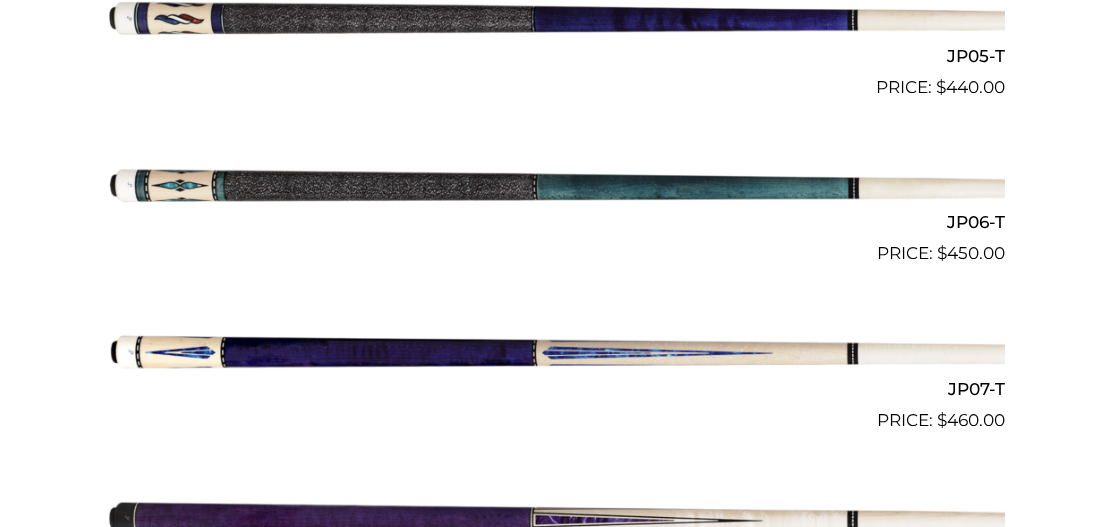 click at bounding box center [553, 184] 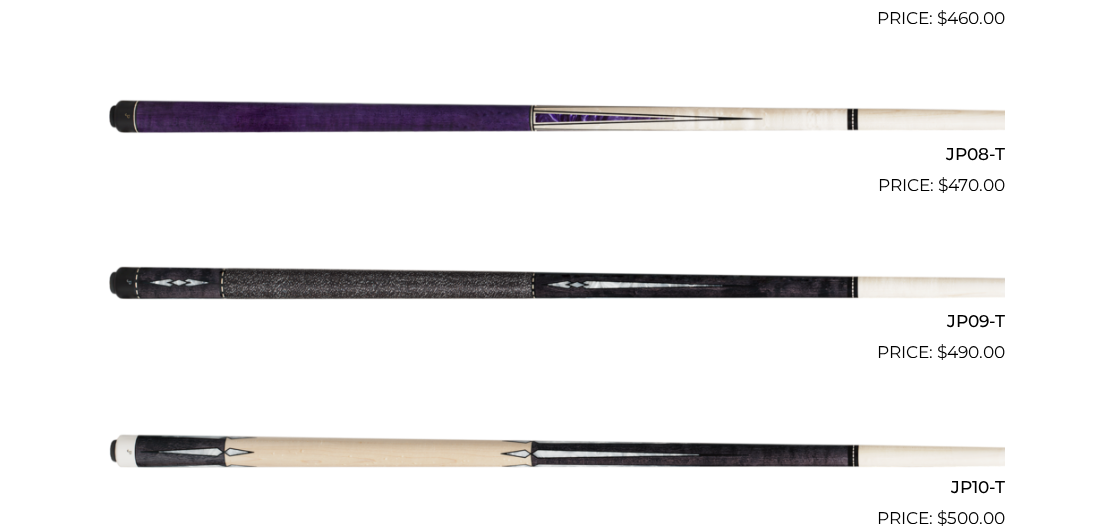 scroll, scrollTop: 1773, scrollLeft: 0, axis: vertical 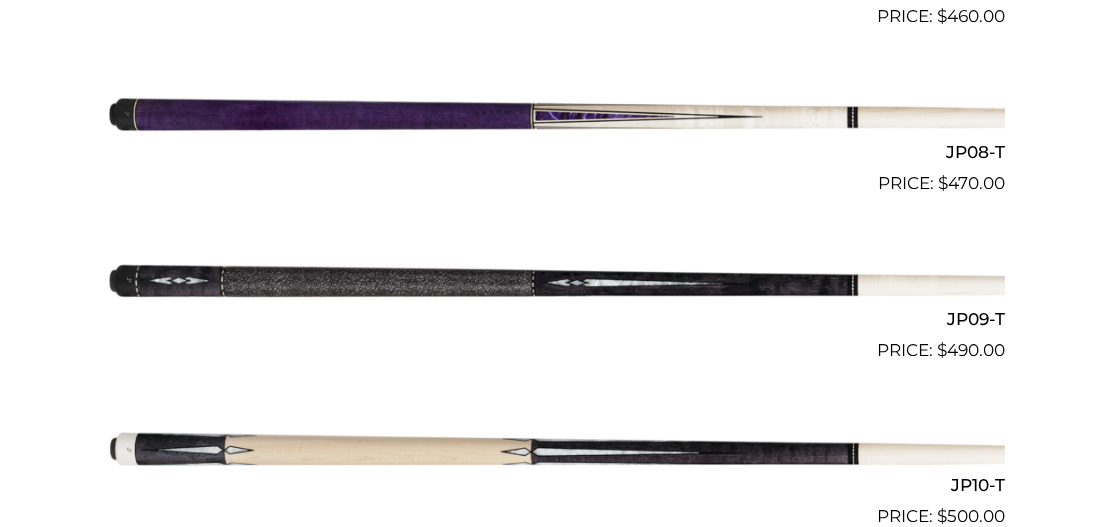 click at bounding box center [553, 280] 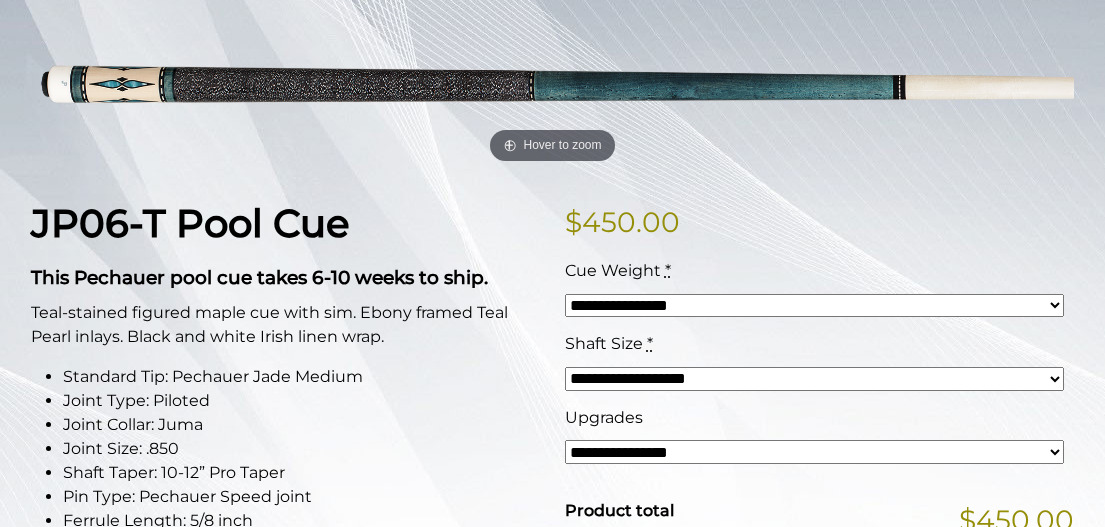 scroll, scrollTop: 300, scrollLeft: 0, axis: vertical 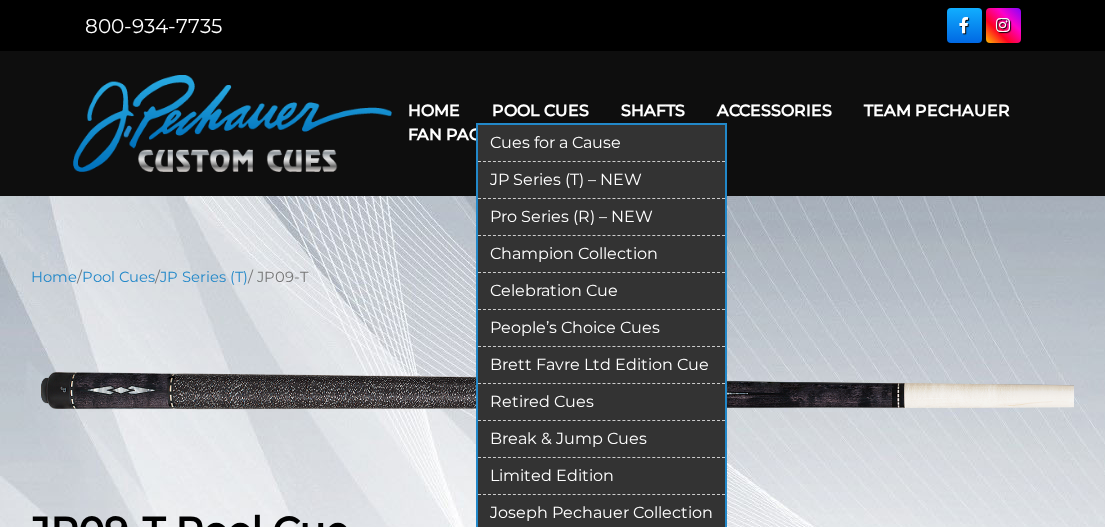 click on "Pool Cues" at bounding box center (540, 110) 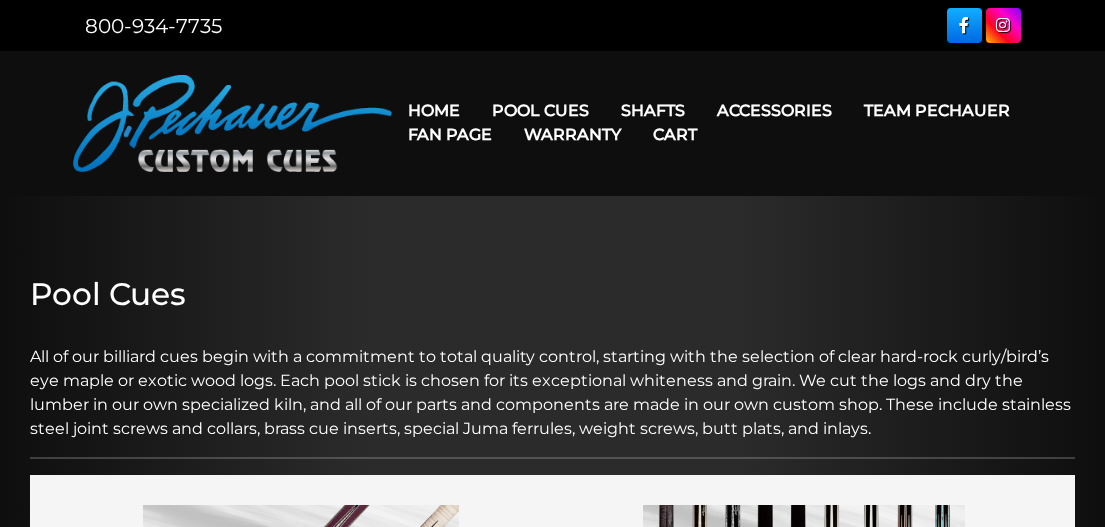 scroll, scrollTop: 0, scrollLeft: 0, axis: both 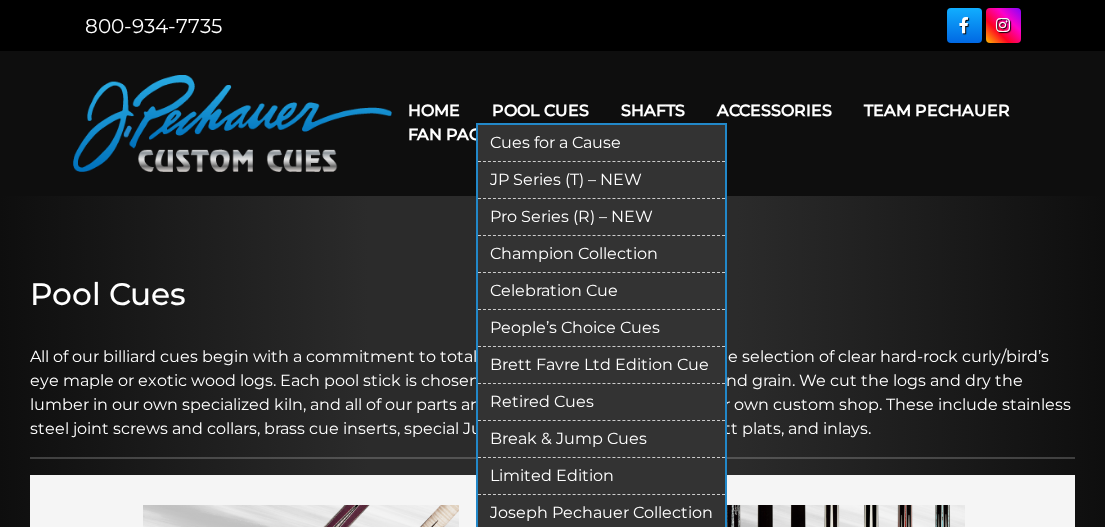 click on "Pro Series (R) – NEW" at bounding box center (601, 217) 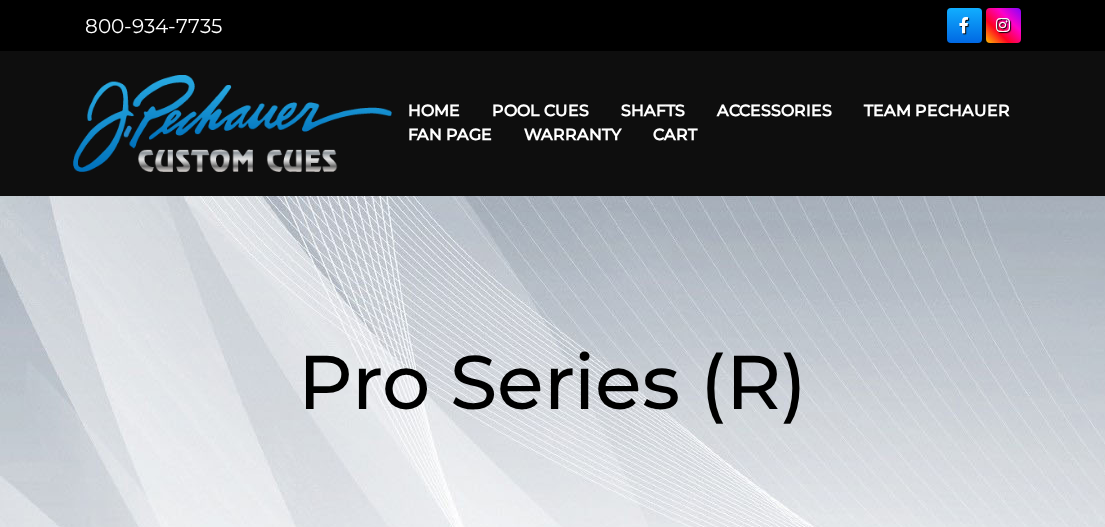 scroll, scrollTop: 0, scrollLeft: 0, axis: both 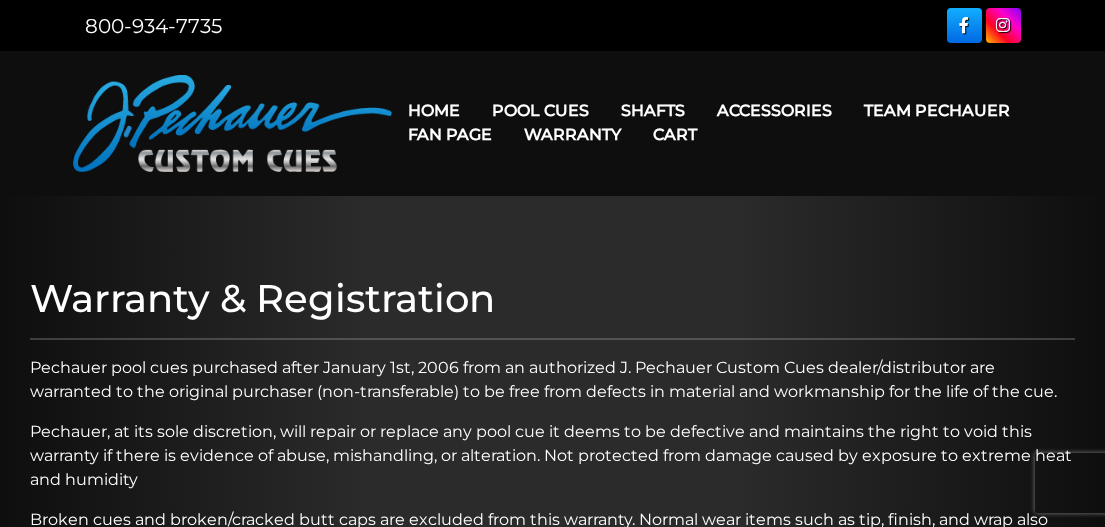 click on "Cart" at bounding box center (675, 134) 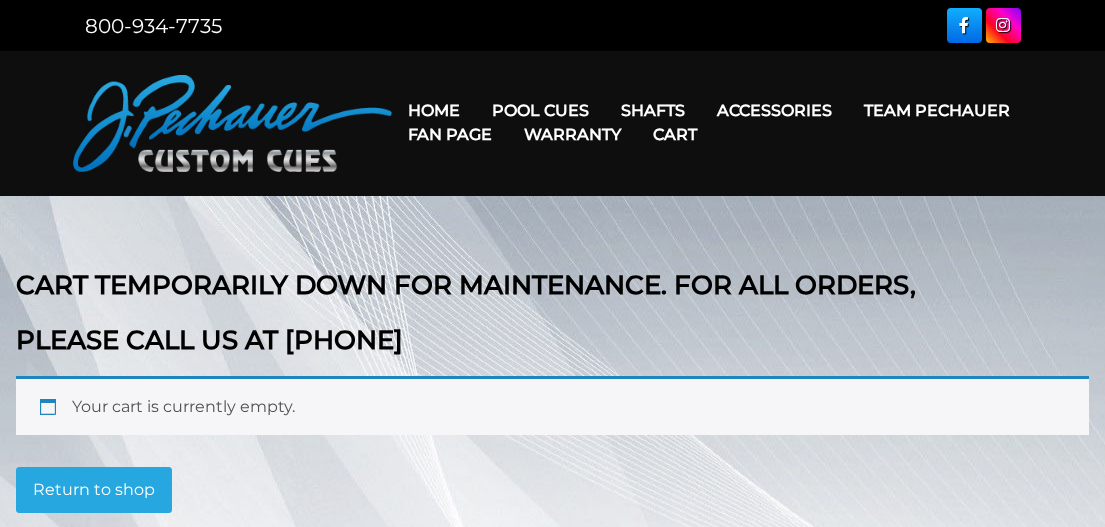 scroll, scrollTop: 0, scrollLeft: 0, axis: both 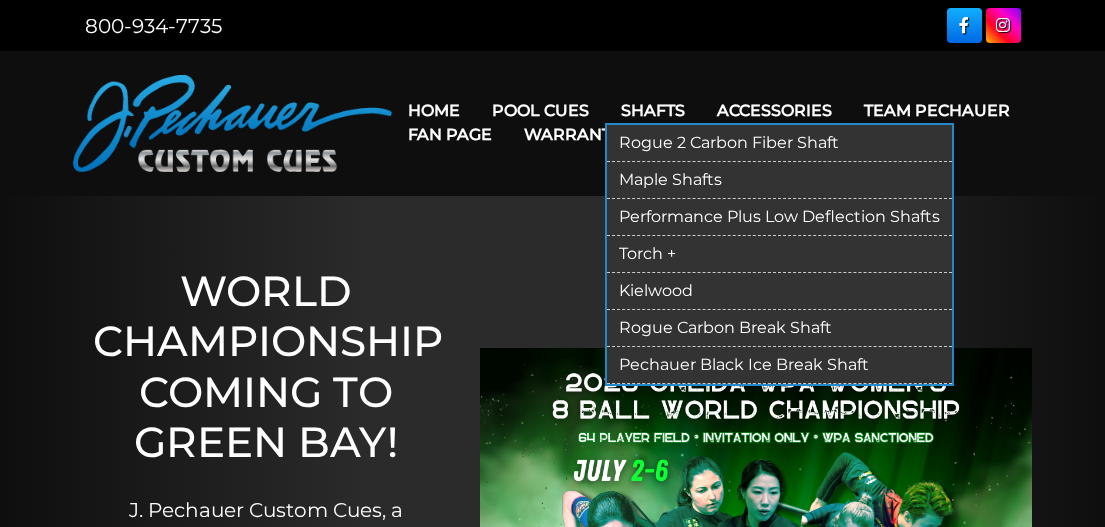click on "Performance Plus Low Deflection Shafts" at bounding box center (779, 217) 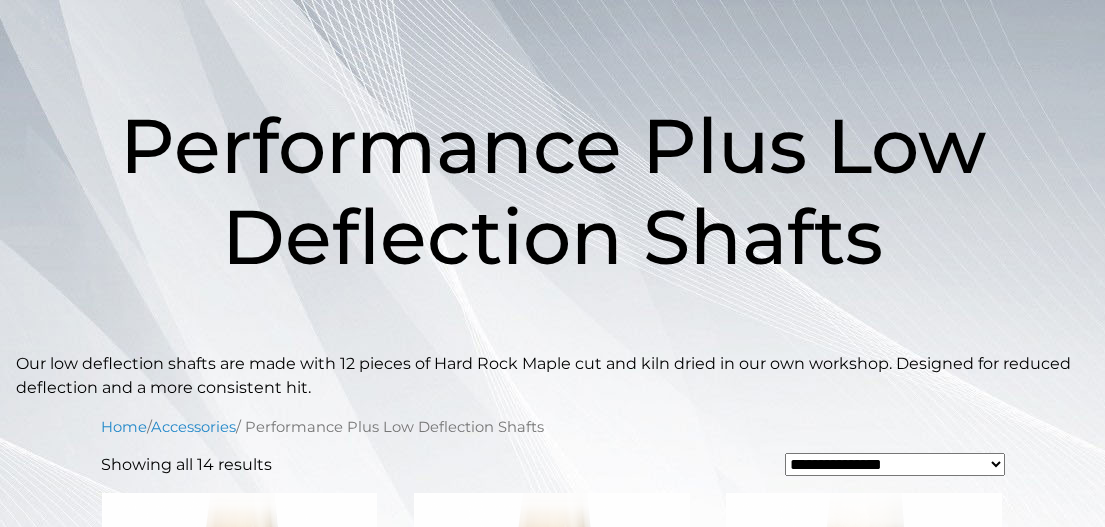 scroll, scrollTop: 233, scrollLeft: 0, axis: vertical 